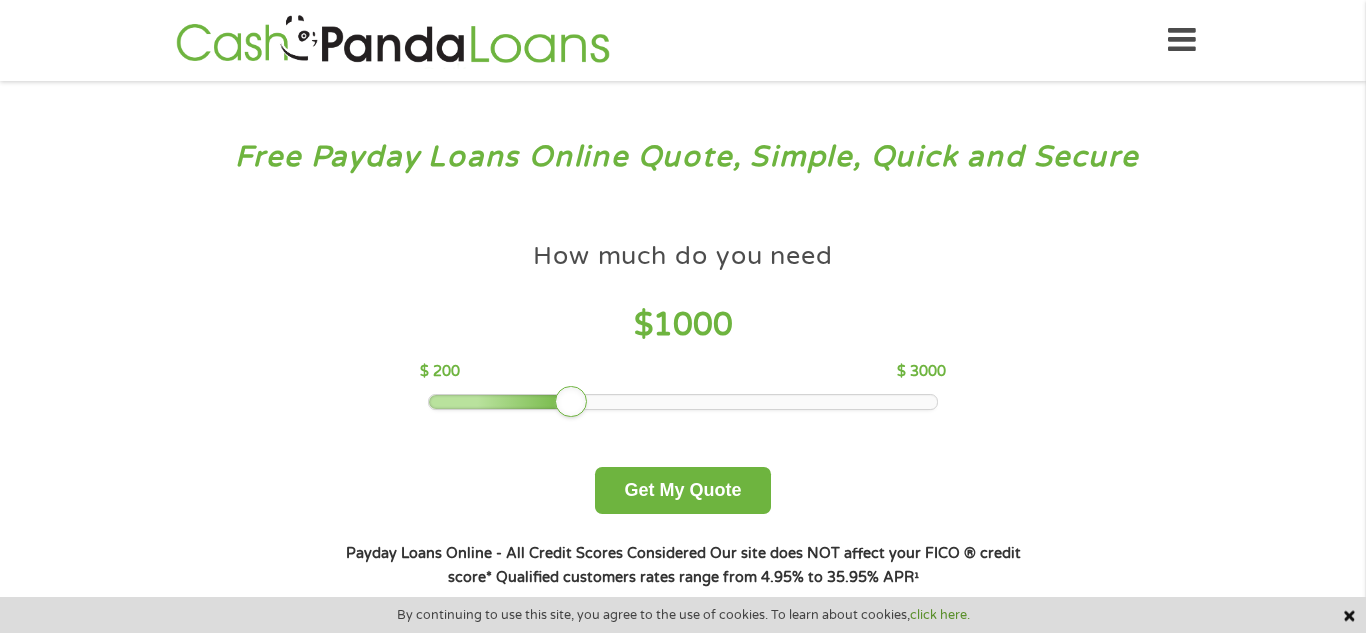 scroll, scrollTop: 0, scrollLeft: 0, axis: both 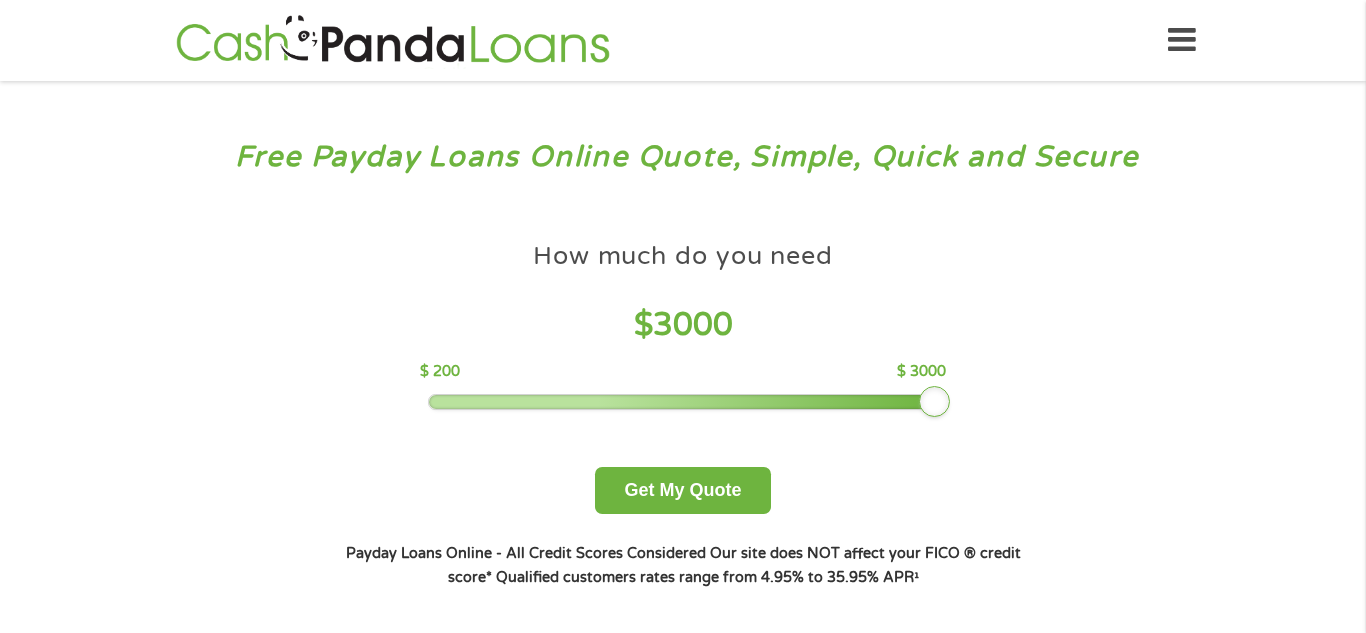 drag, startPoint x: 564, startPoint y: 402, endPoint x: 948, endPoint y: 402, distance: 384 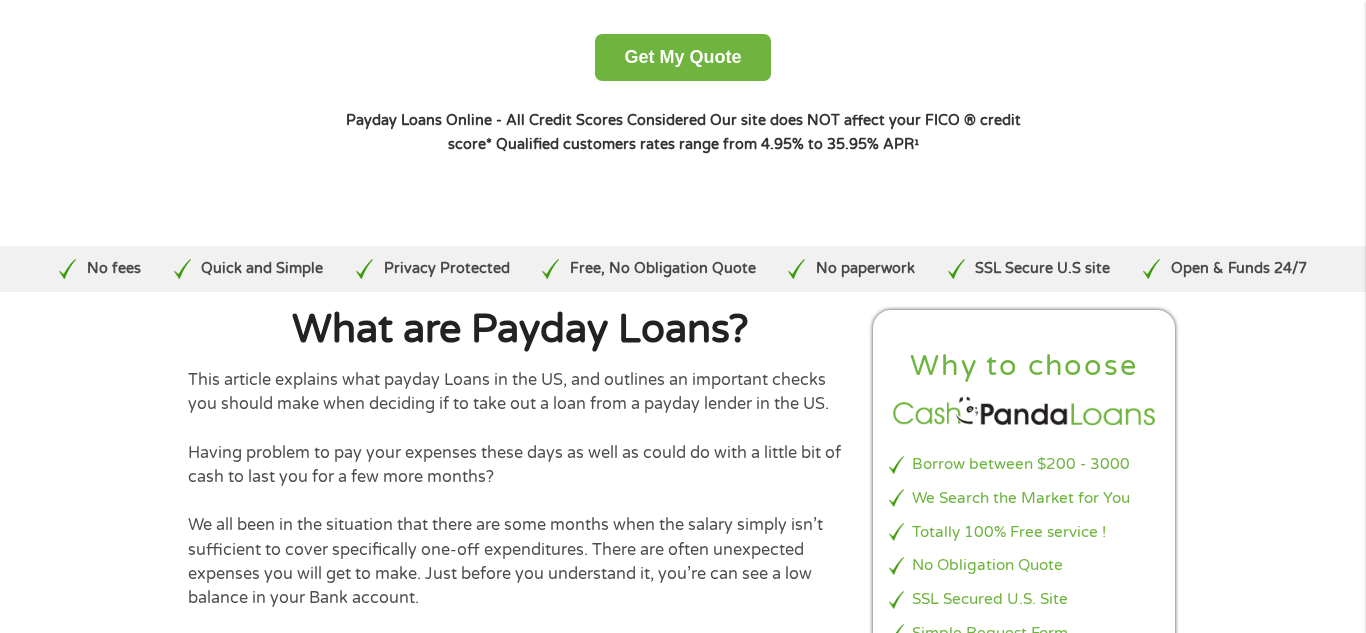 scroll, scrollTop: 442, scrollLeft: 0, axis: vertical 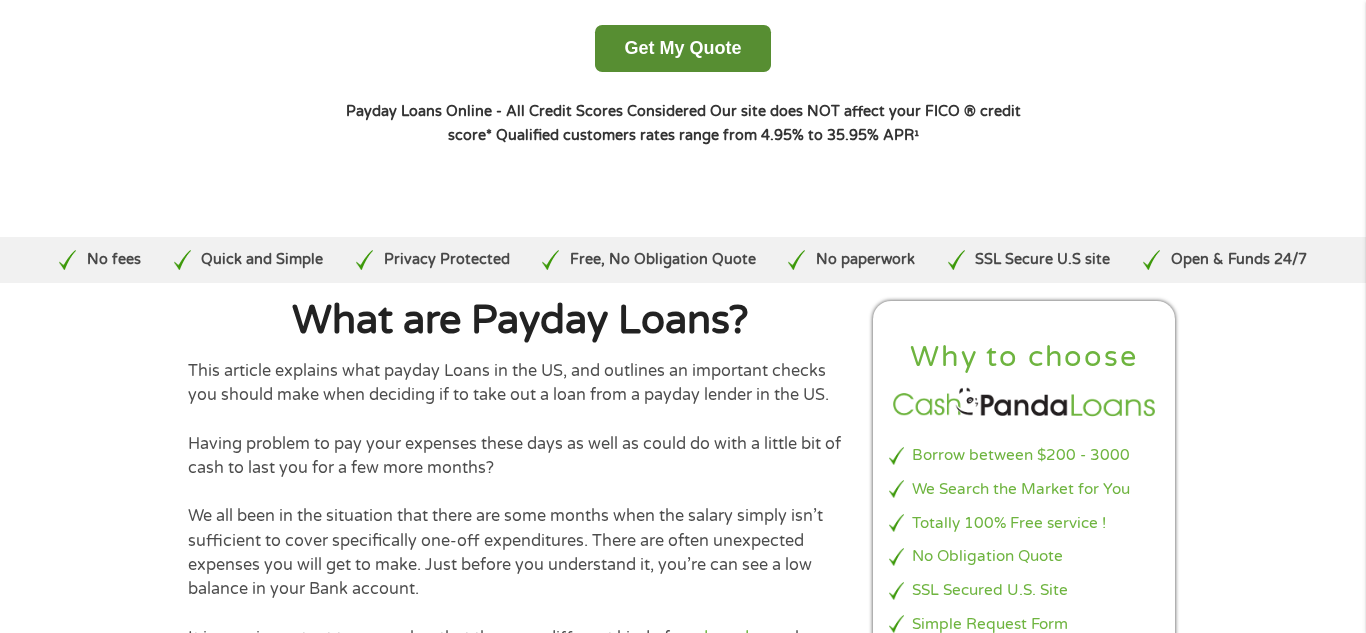 click on "Get My Quote" at bounding box center (682, 48) 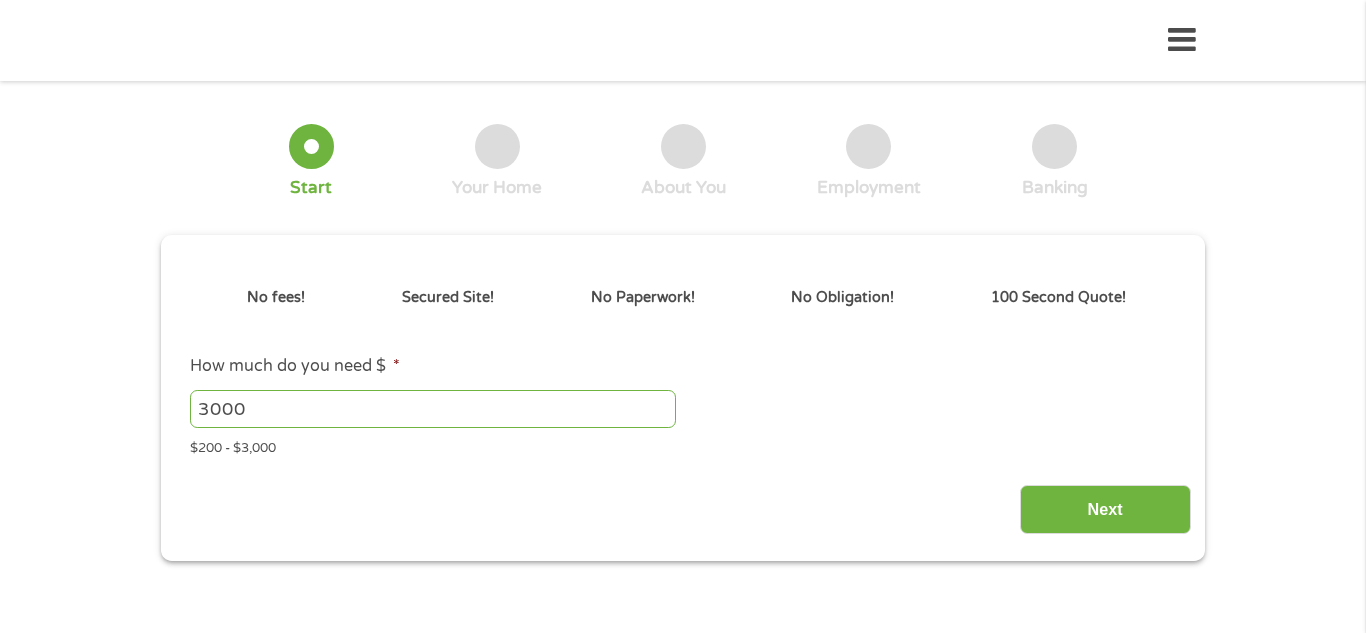scroll, scrollTop: 0, scrollLeft: 0, axis: both 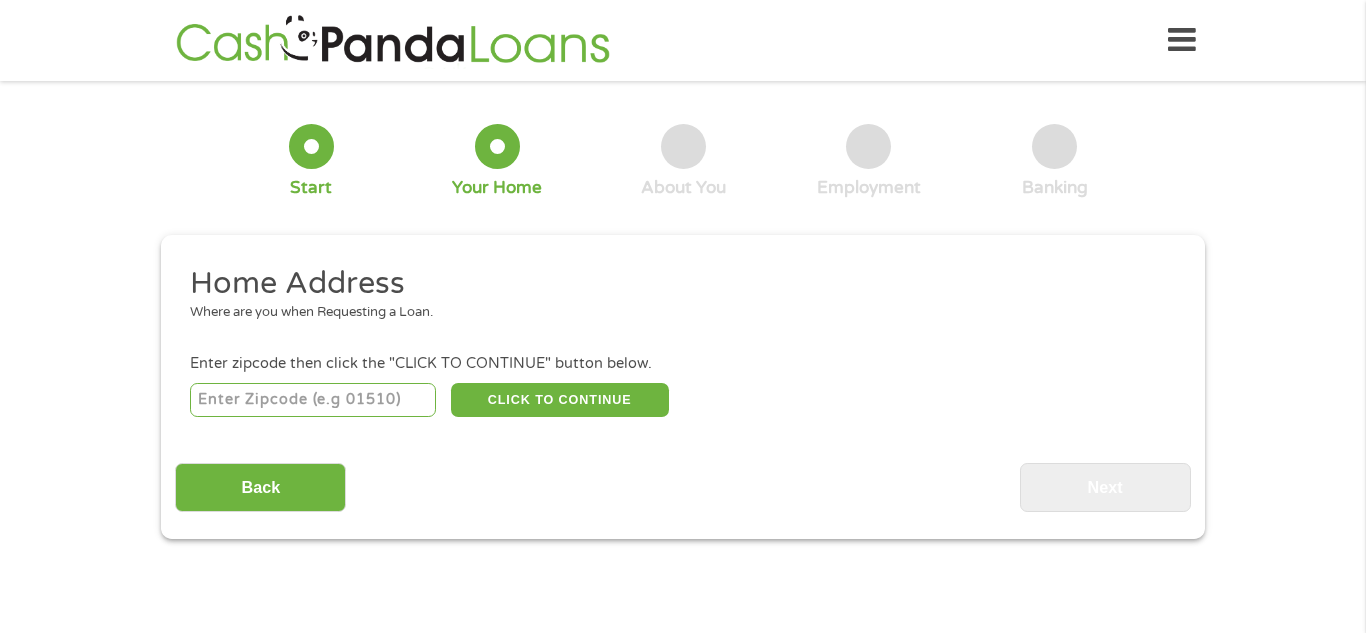 click at bounding box center [313, 400] 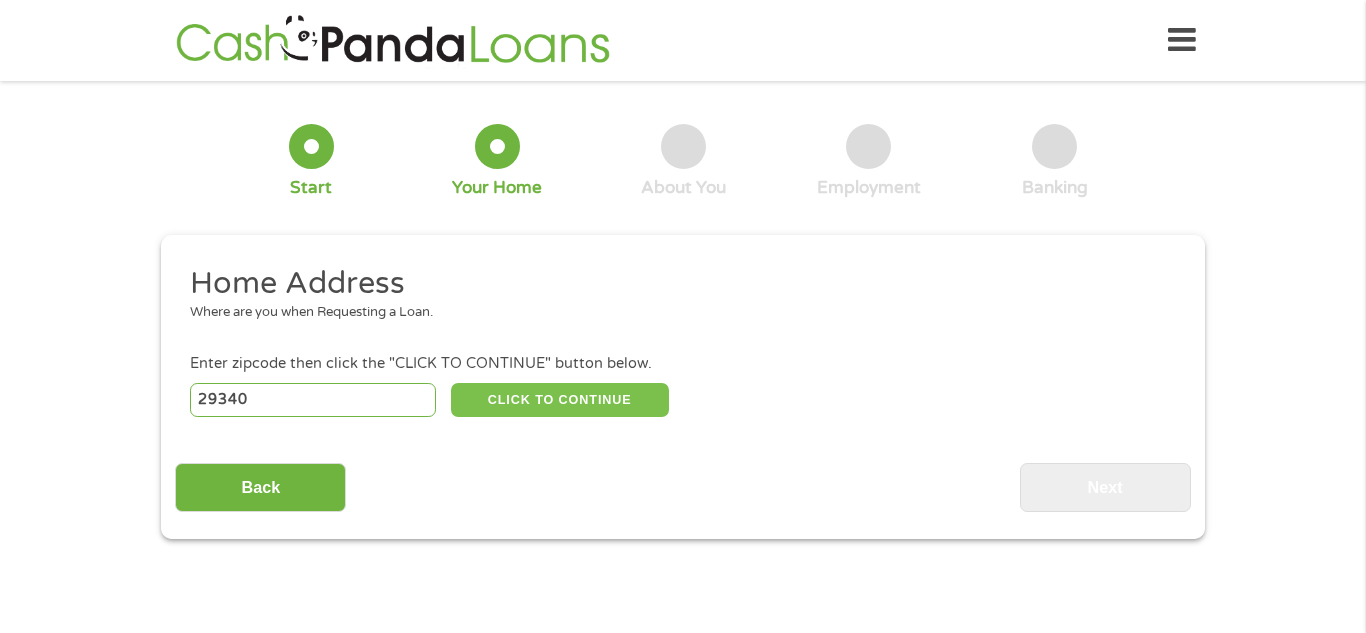 type on "29340" 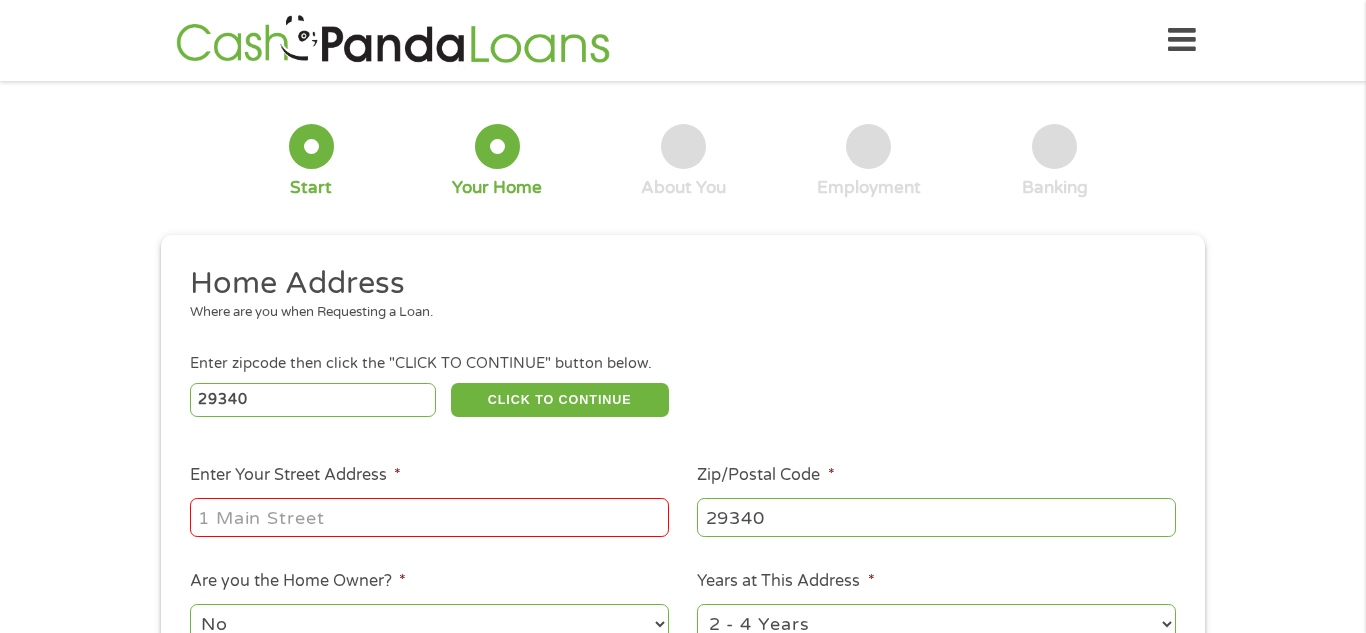 click on "Enter Your Street Address *" at bounding box center [429, 517] 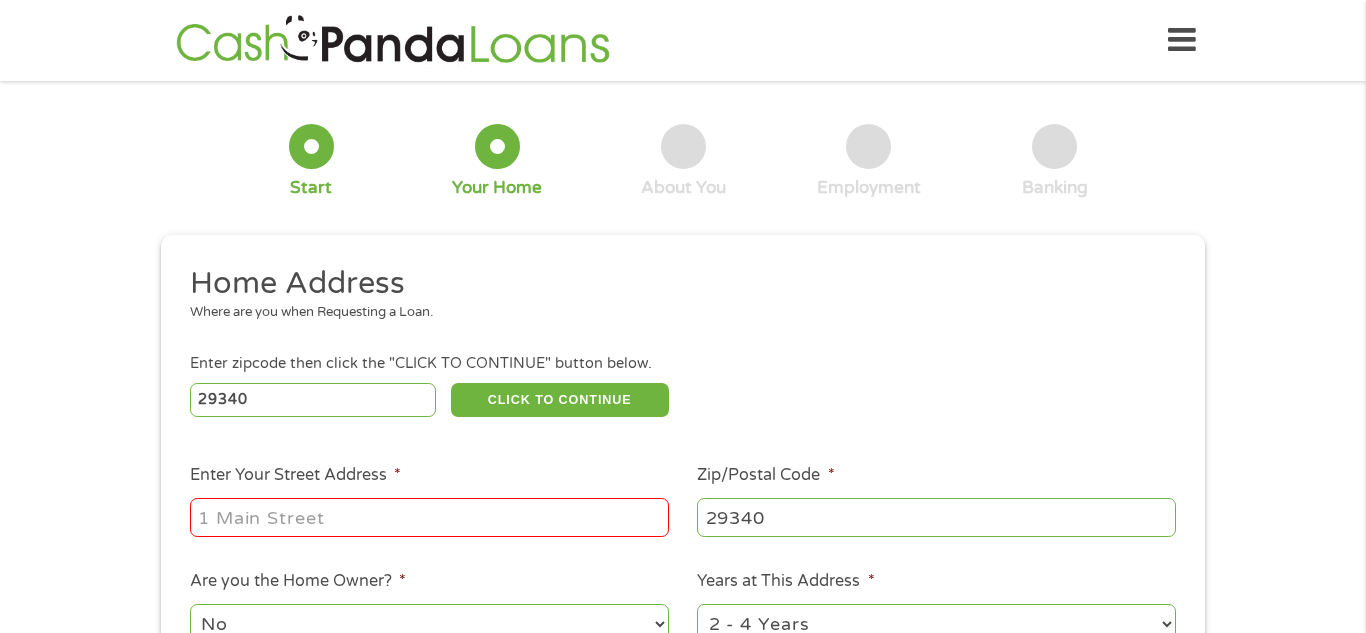 click on "Enter Your Street Address *" at bounding box center (429, 501) 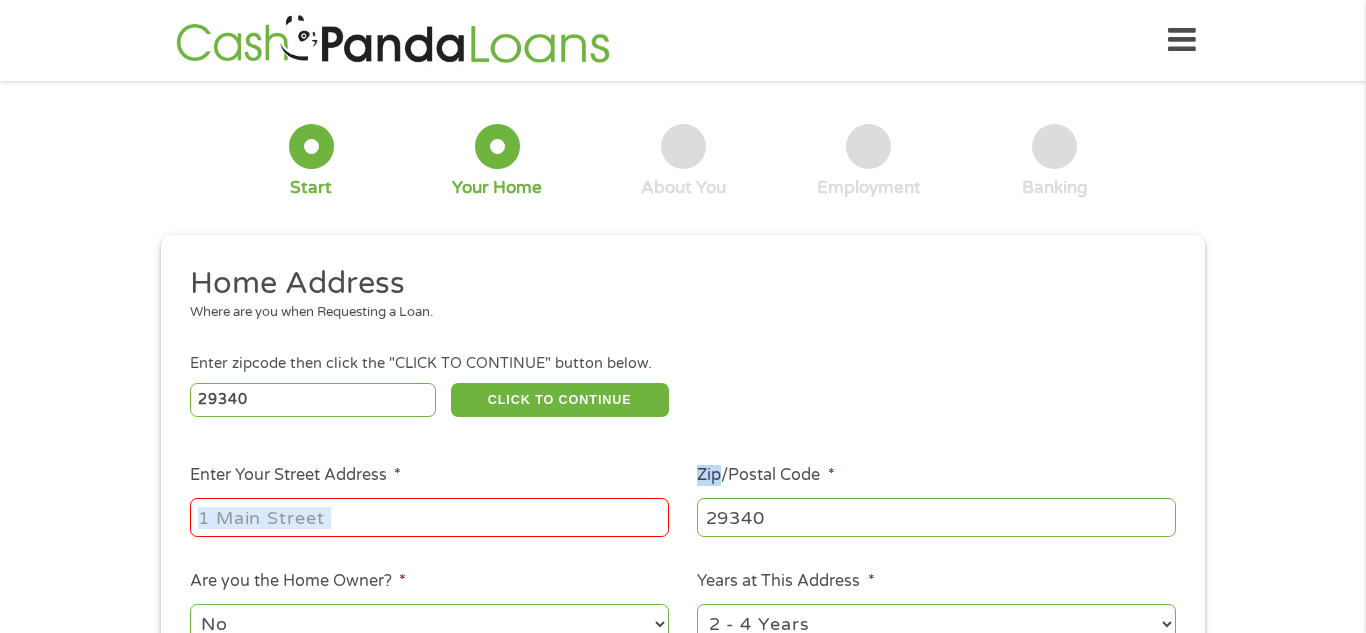 click on "Enter Your Street Address *" at bounding box center [429, 501] 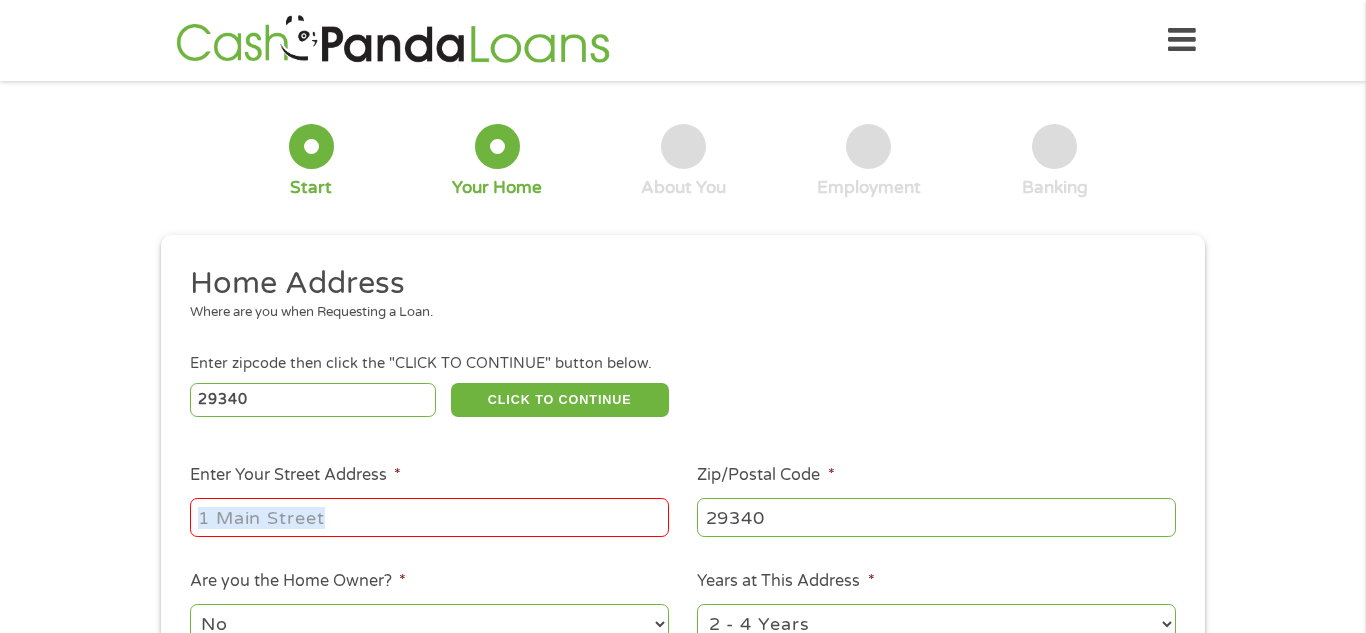 click on "Enter Your Street Address *" at bounding box center (429, 517) 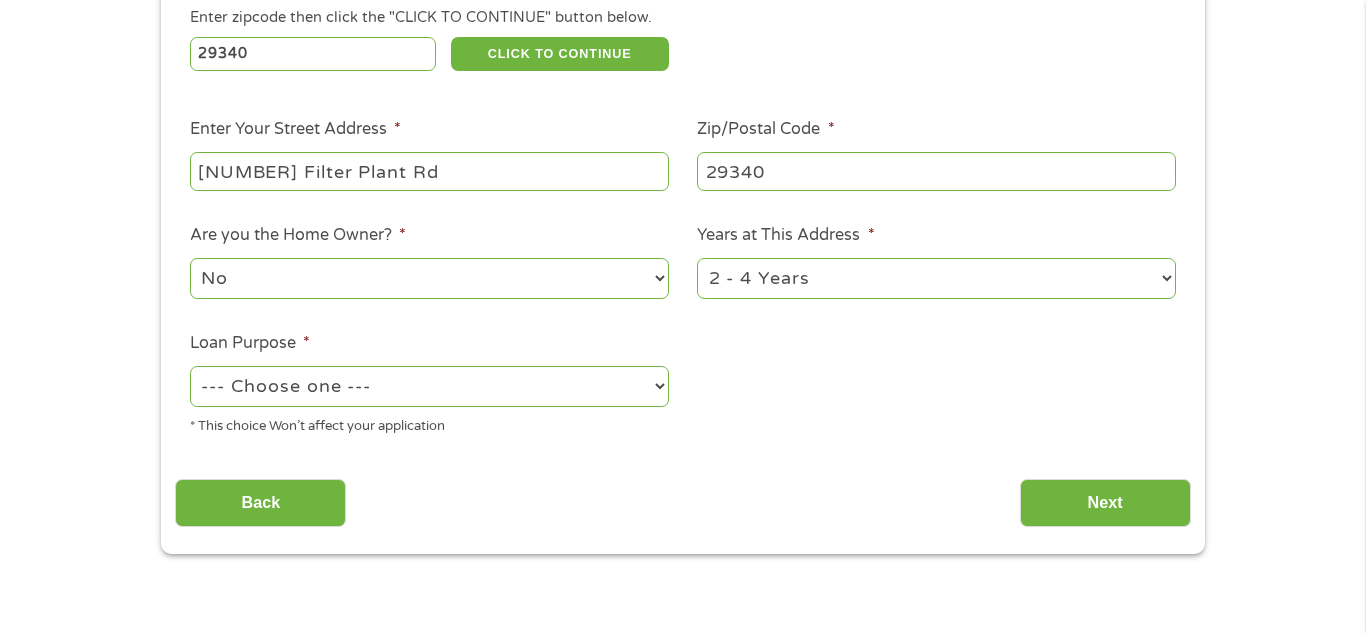 scroll, scrollTop: 365, scrollLeft: 0, axis: vertical 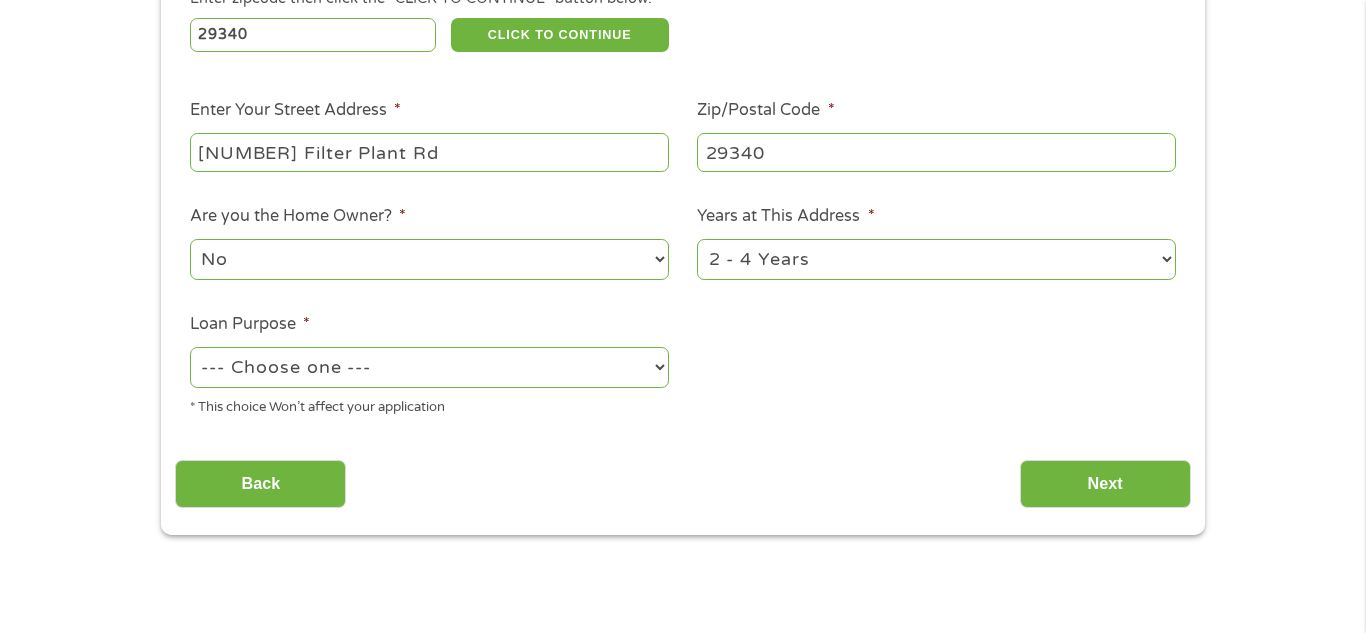 type on "[NUMBER] Filter Plant Rd" 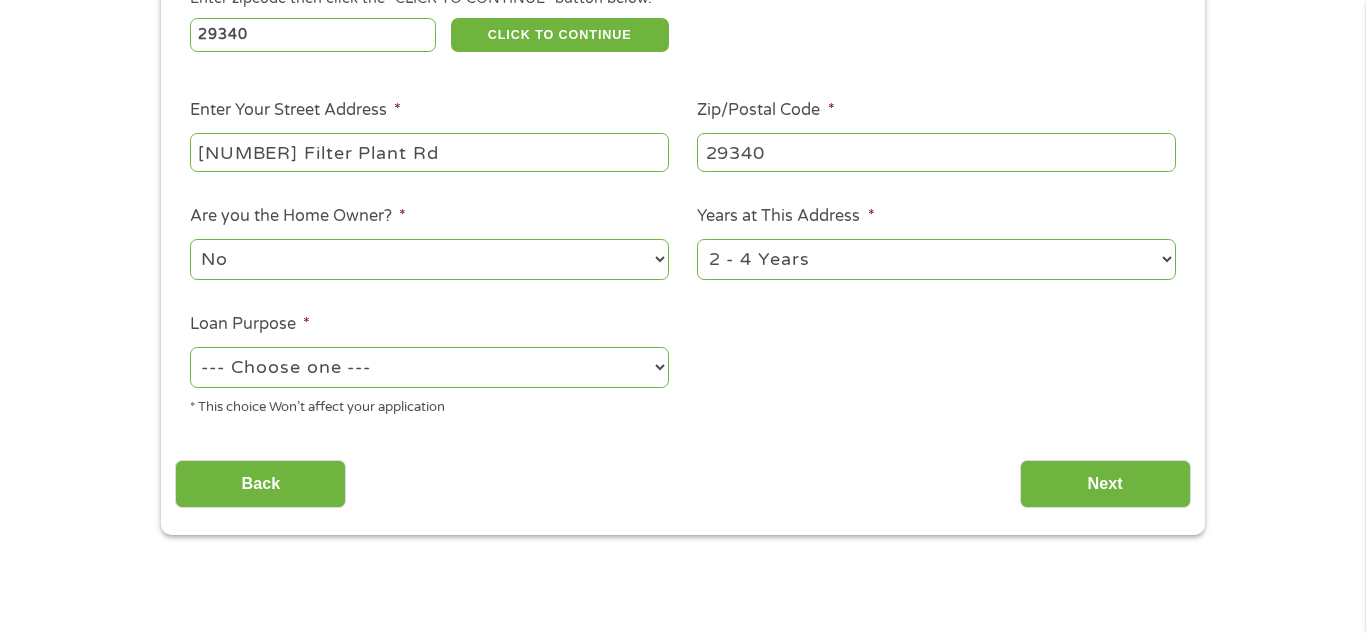click on "--- Choose one --- Pay Bills Debt Consolidation Home Improvement Major Purchase Car Loan Short Term Cash Medical Expenses Other" at bounding box center (429, 367) 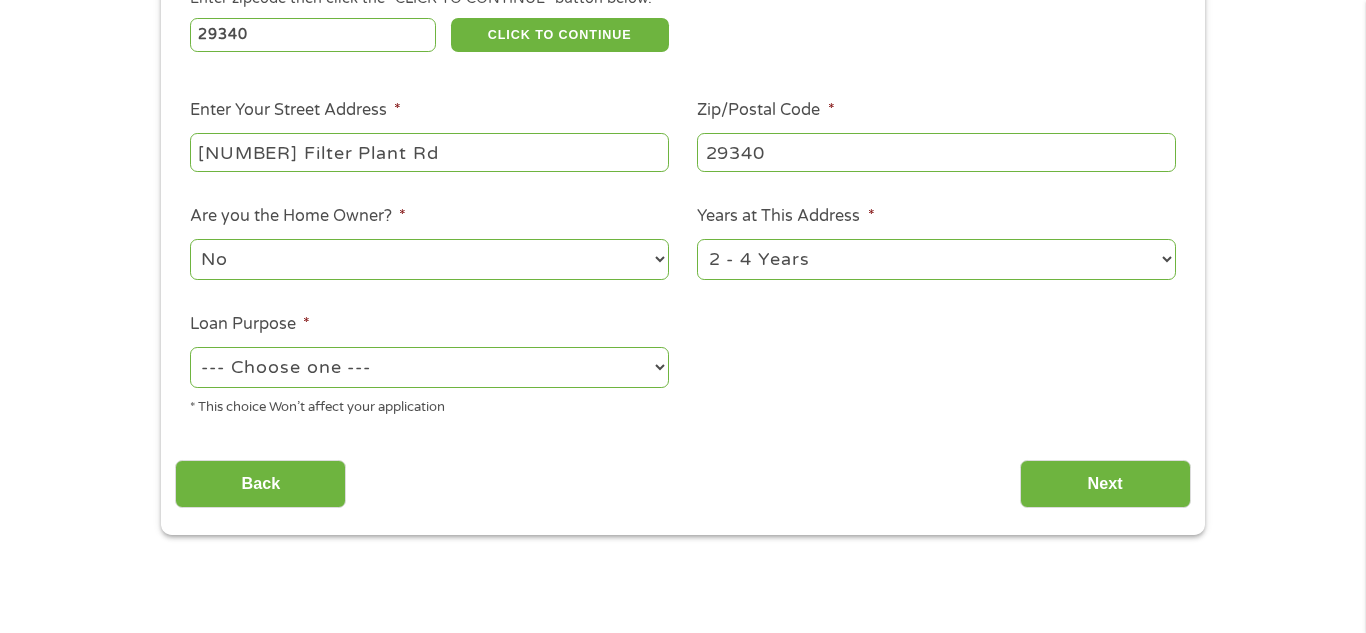 select on "other" 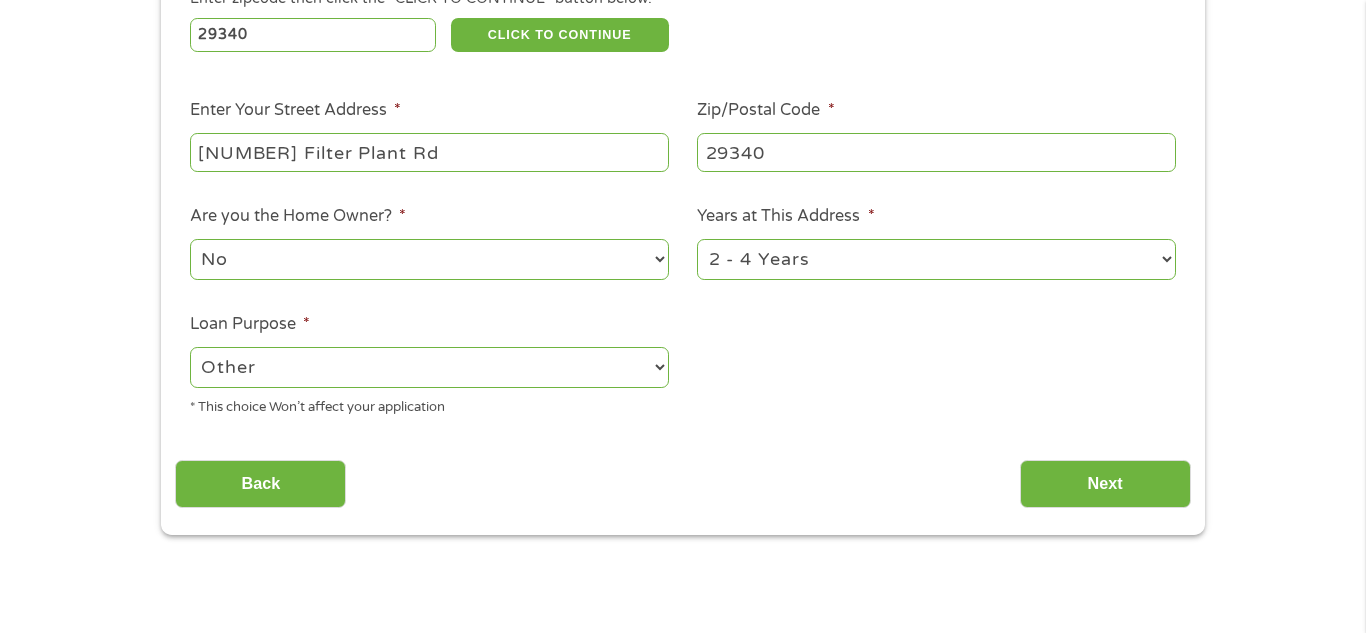 click on "--- Choose one --- Pay Bills Debt Consolidation Home Improvement Major Purchase Car Loan Short Term Cash Medical Expenses Other" at bounding box center [429, 367] 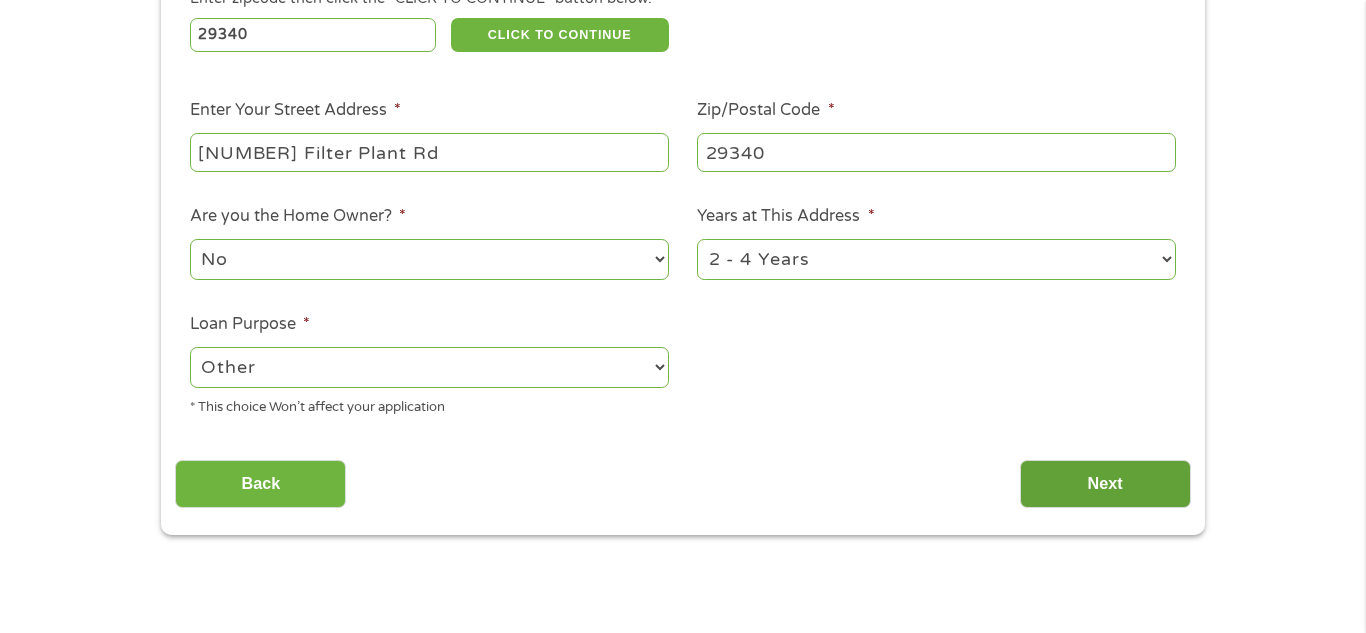 click on "Next" at bounding box center (1105, 484) 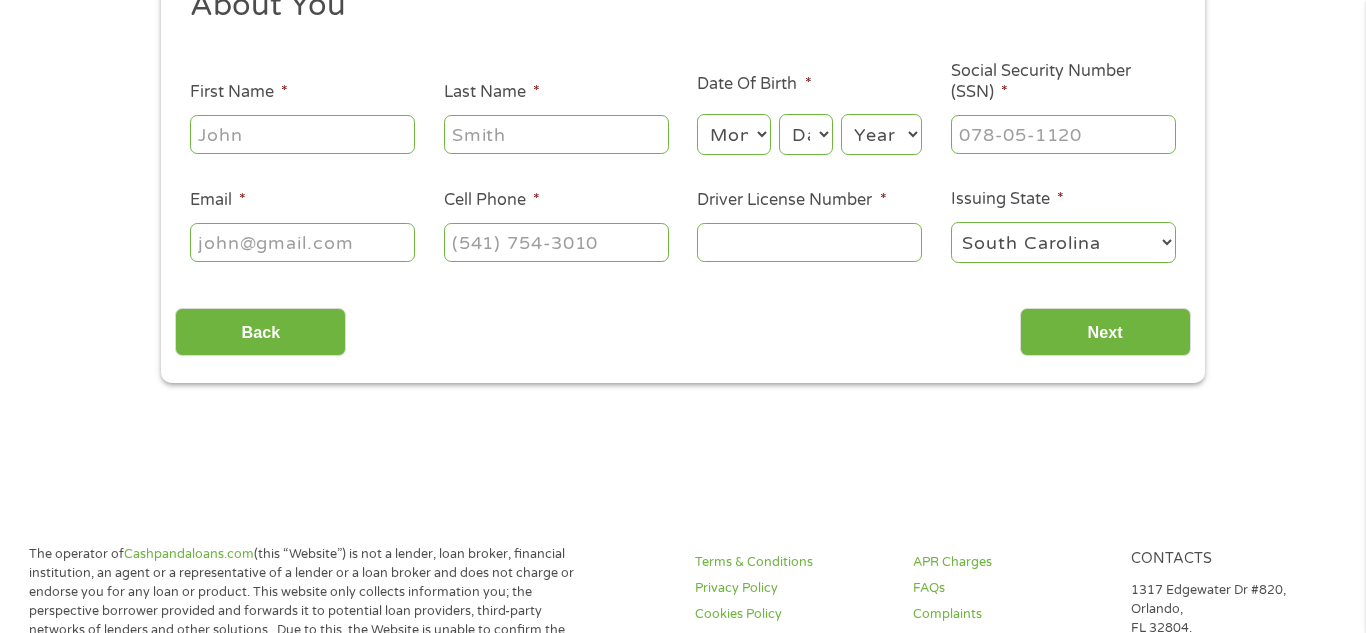 scroll, scrollTop: 8, scrollLeft: 8, axis: both 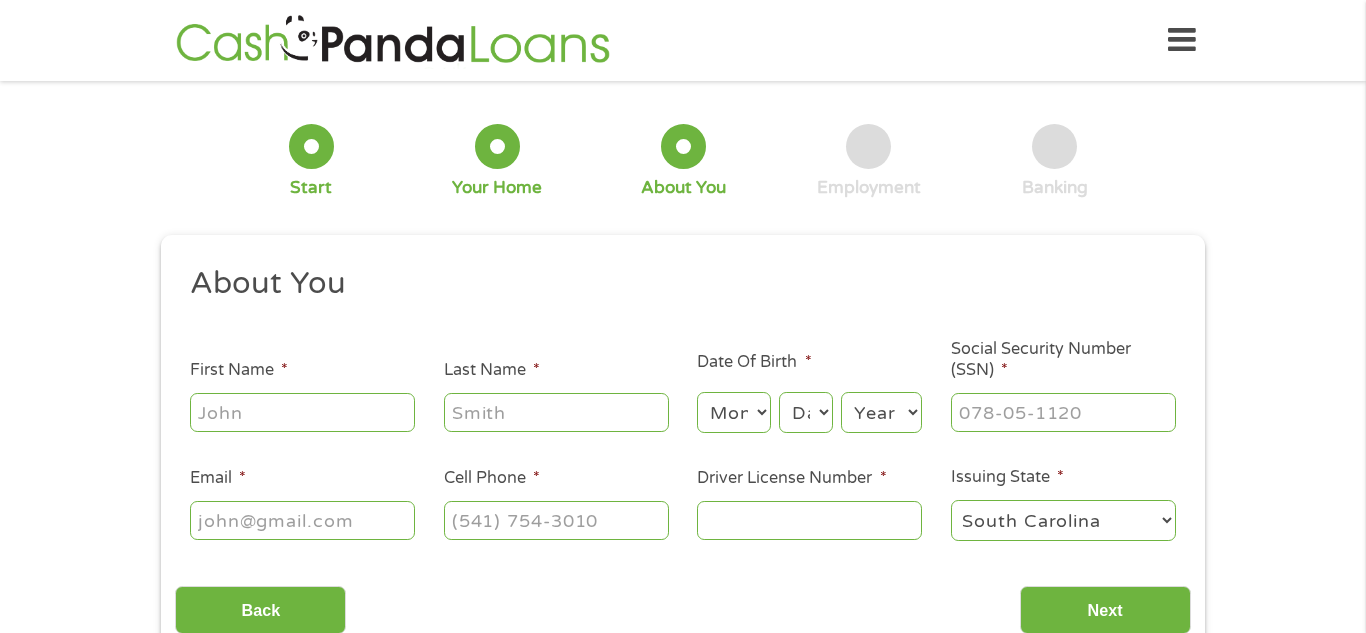 click on "First Name *" at bounding box center (302, 412) 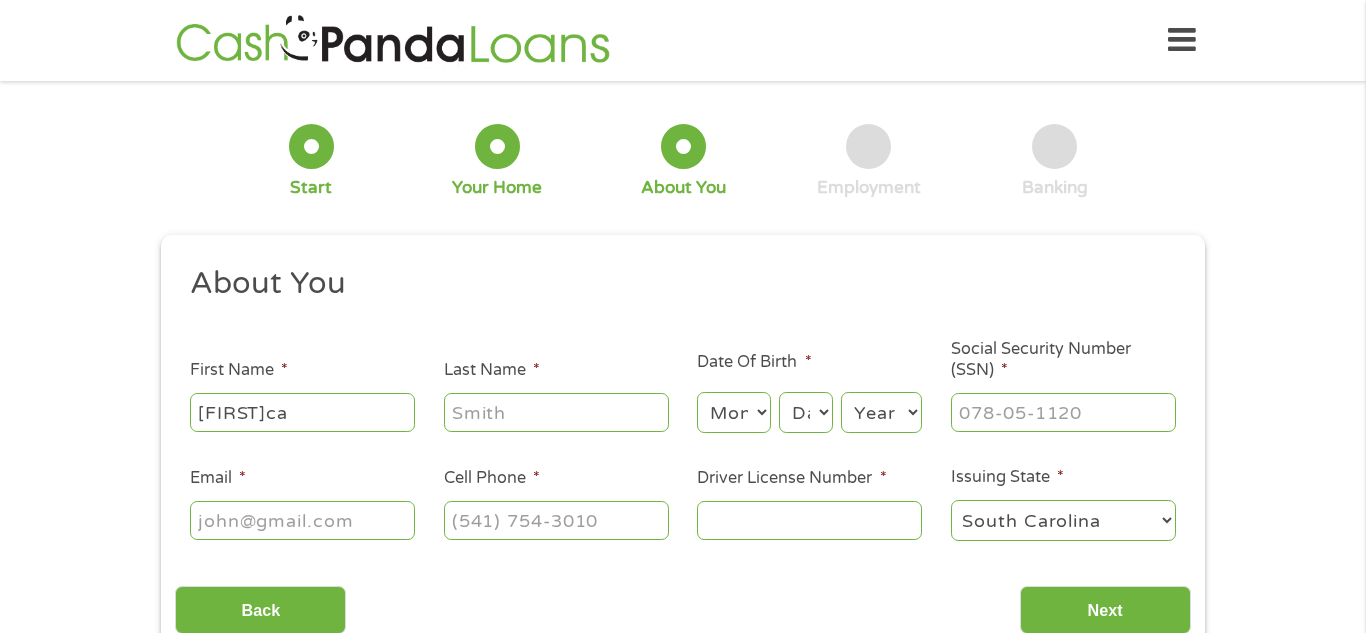 type on "[FIRST]ca" 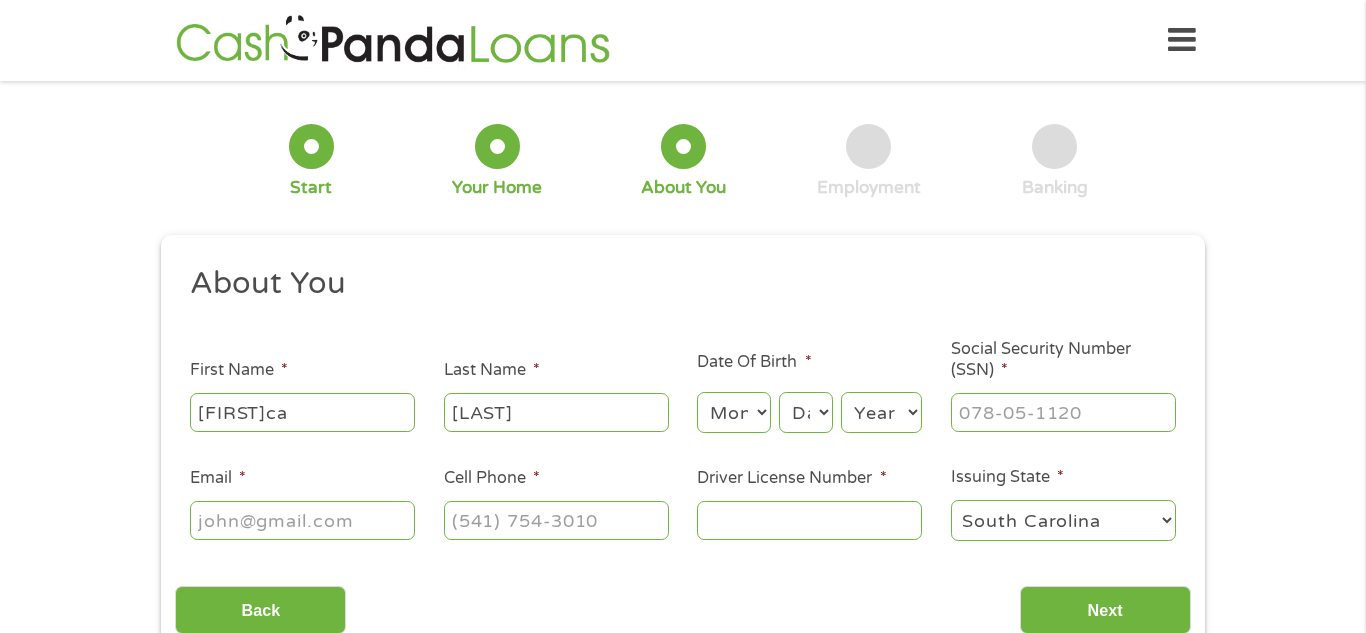 type on "[LAST]" 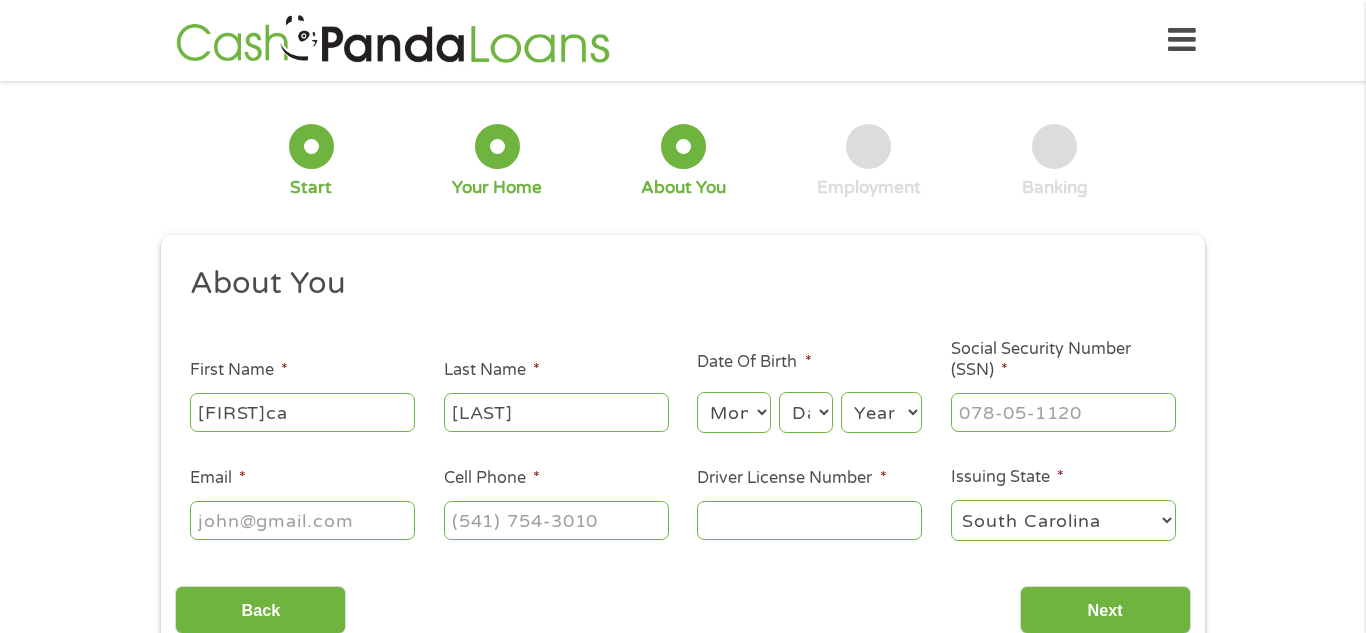 click on "Month 1 2 3 4 5 6 7 8 9 10 11 12" at bounding box center (733, 412) 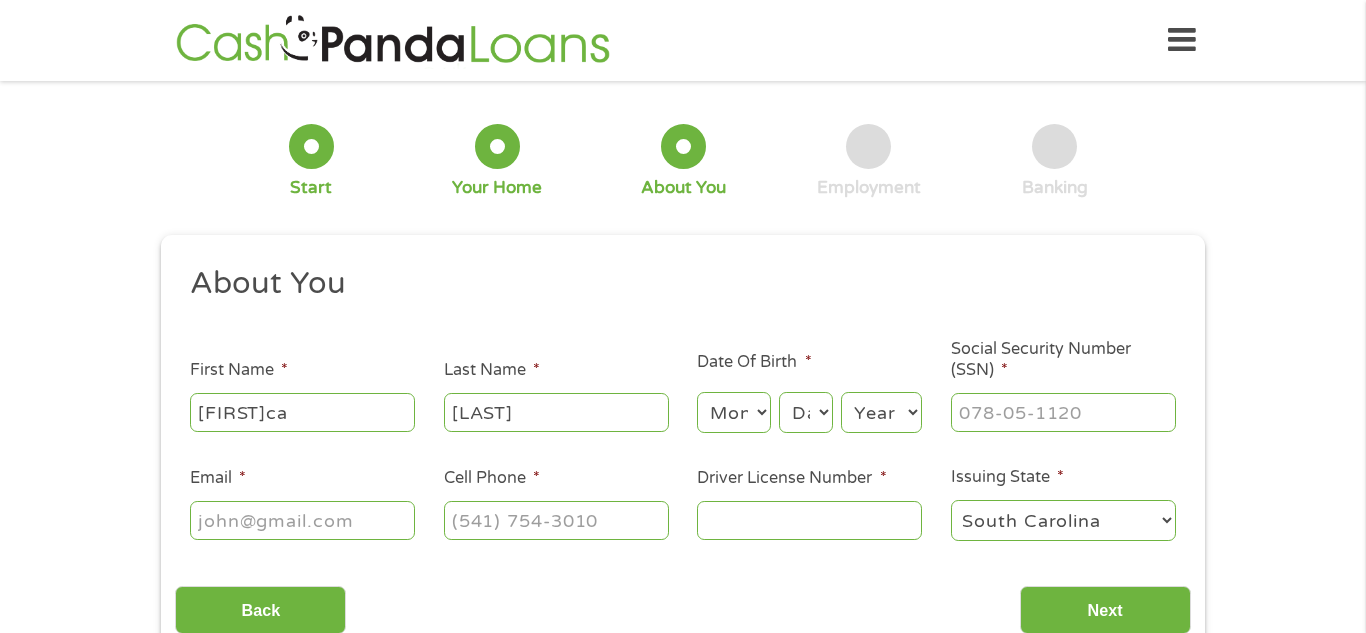 select on "4" 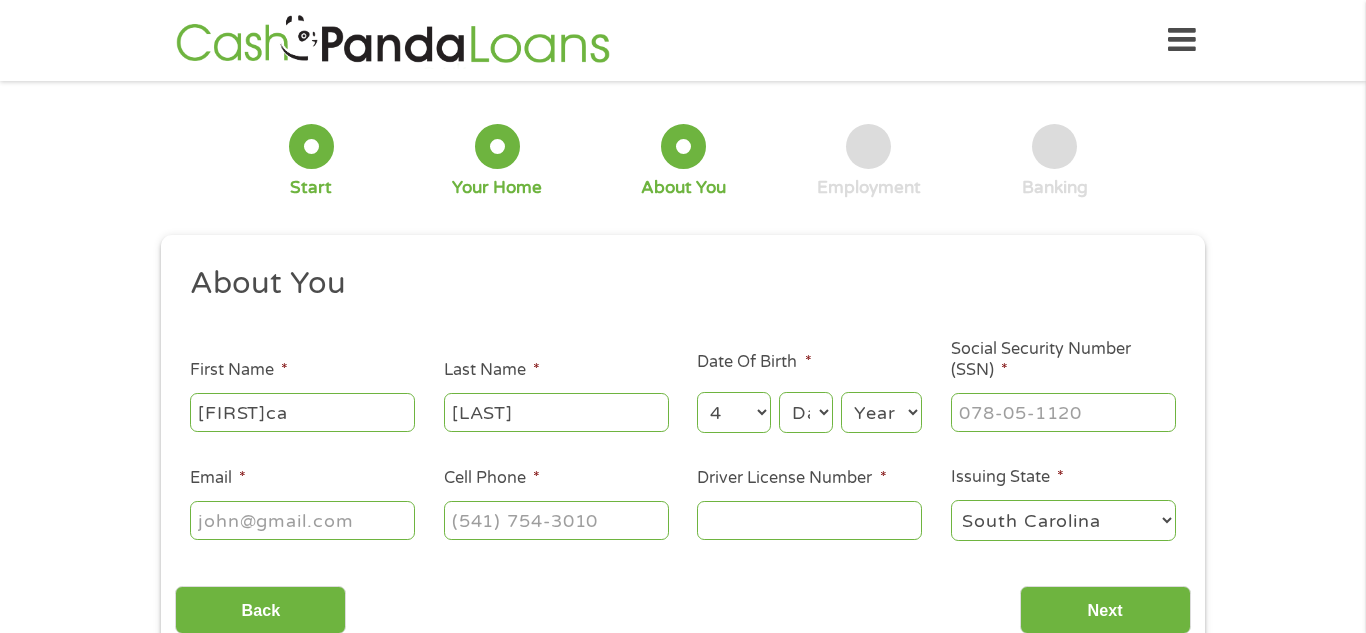 click on "Month 1 2 3 4 5 6 7 8 9 10 11 12" at bounding box center (733, 412) 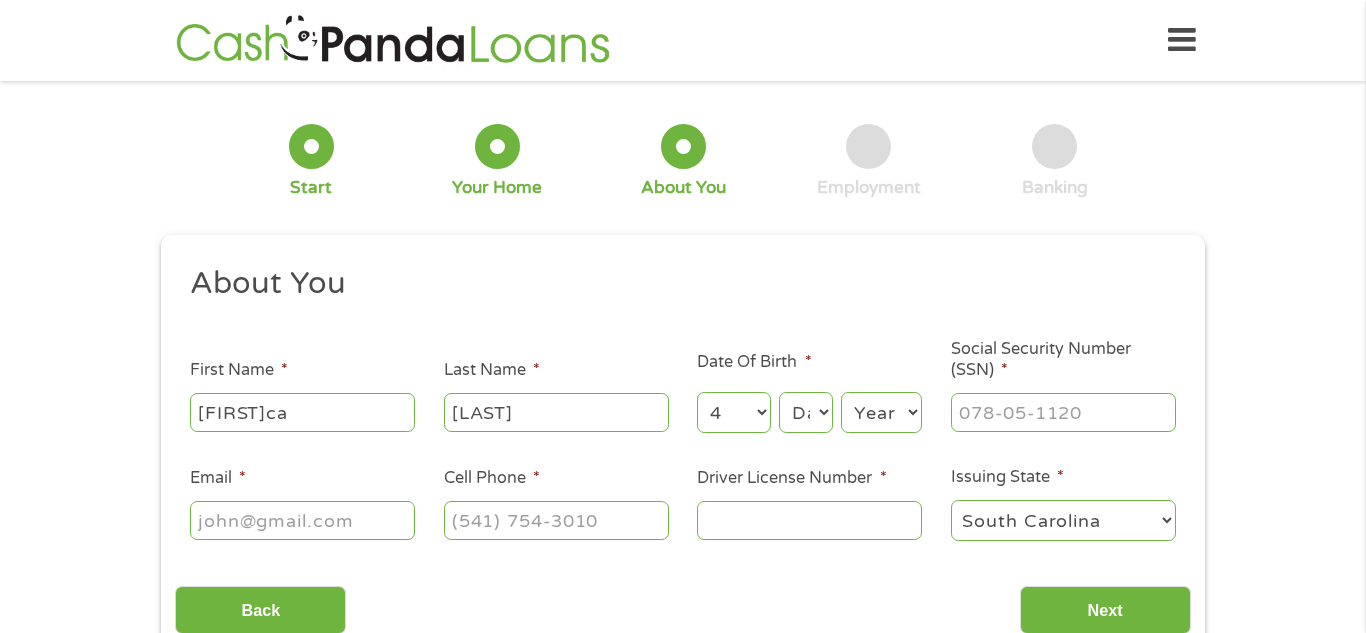 select on "1" 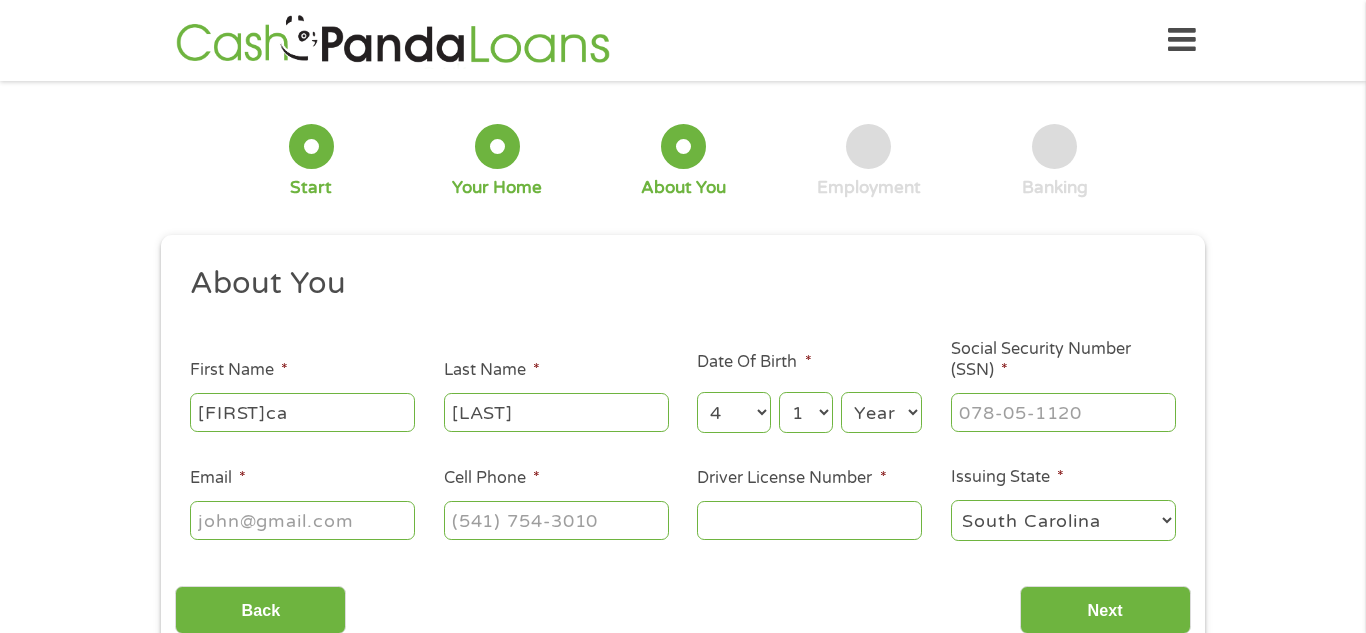 click on "Day 1 2 3 4 5 6 7 8 9 10 11 12 13 14 15 16 17 18 19 20 21 22 23 24 25 26 27 28 29 30 31" at bounding box center (806, 412) 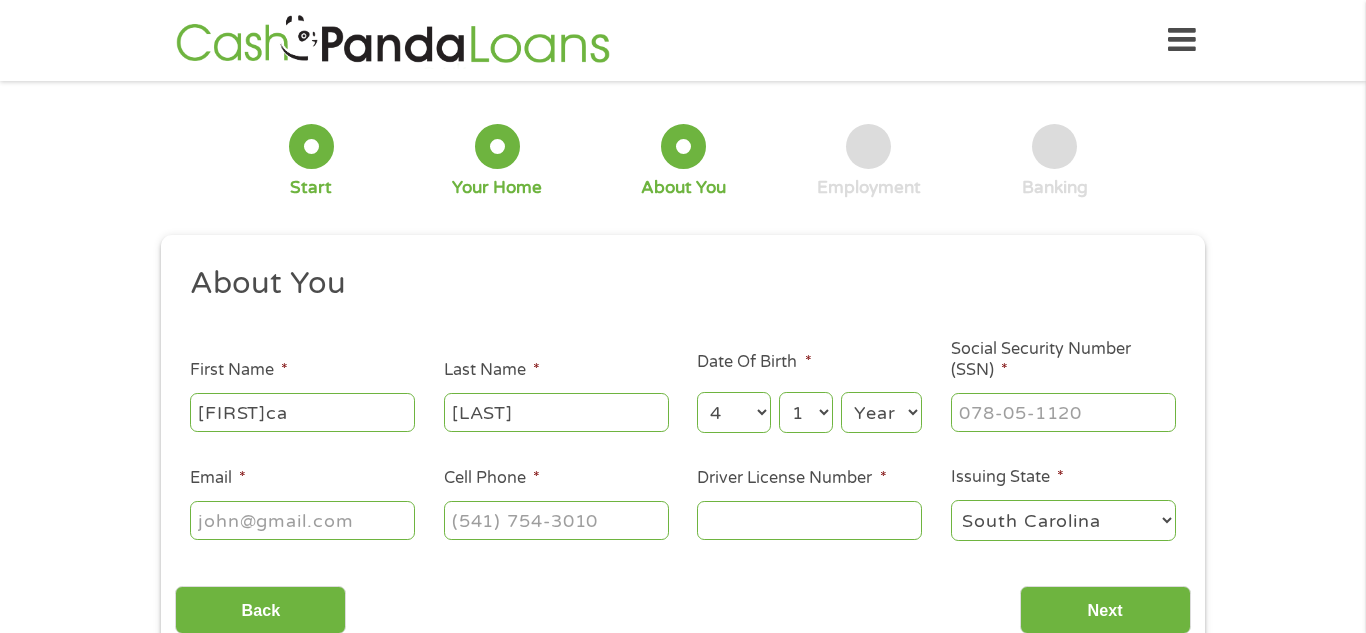 click on "Year 2007 2006 2005 2004 2003 2002 2001 2000 1999 1998 1997 1996 1995 1994 1993 1992 1991 1990 1989 1988 1987 1986 1985 1984 1983 1982 1981 1980 1979 1978 1977 1976 1975 1974 1973 1972 1971 1970 1969 1968 1967 1966 1965 1964 1963 1962 1961 1960 1959 1958 1957 1956 1955 1954 1953 1952 1951 1950 1949 1948 1947 1946 1945 1944 1943 1942 1941 1940 1939 1938 1937 1936 1935 1934 1933 1932 1931 1930 1929 1928 1927 1926 1925 1924 1923 1922 1921 1920" at bounding box center [881, 412] 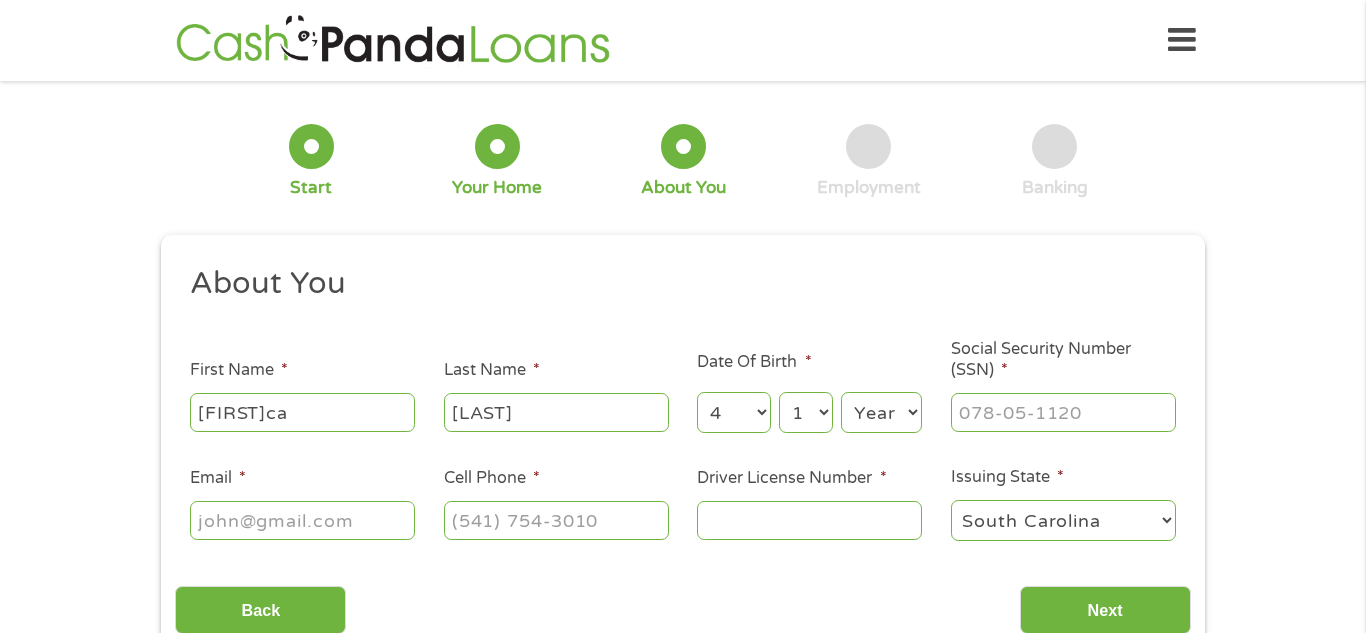 select on "1984" 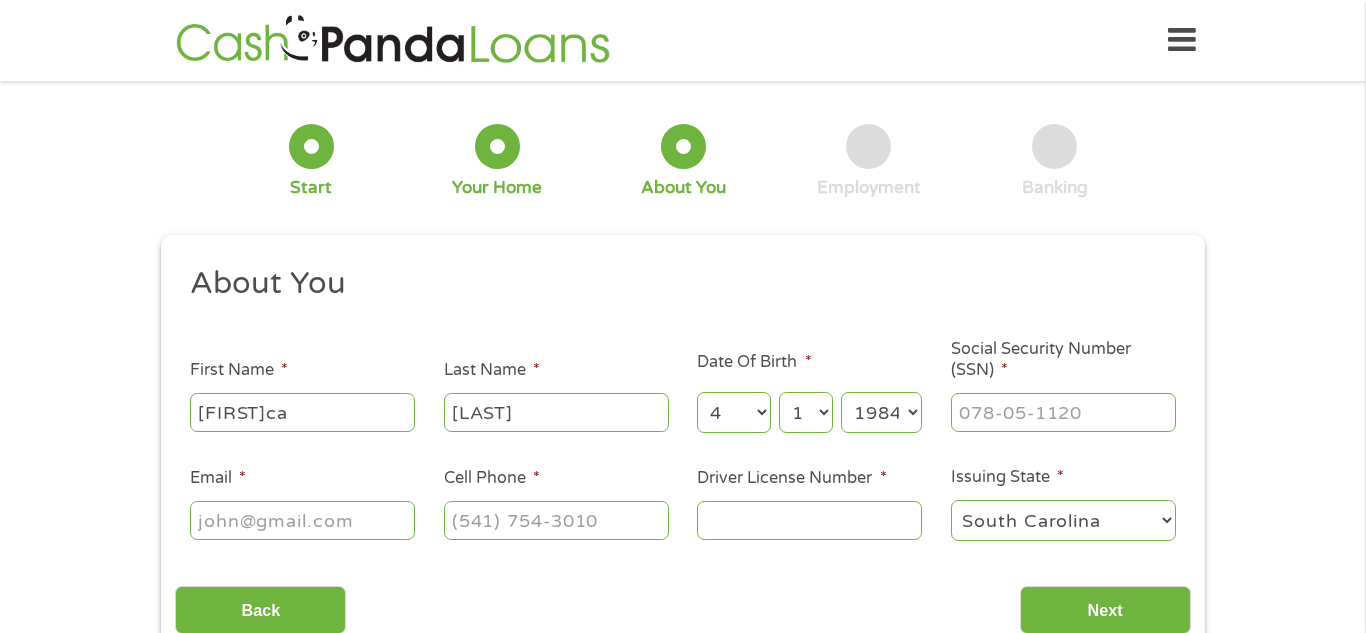 click on "Year 2007 2006 2005 2004 2003 2002 2001 2000 1999 1998 1997 1996 1995 1994 1993 1992 1991 1990 1989 1988 1987 1986 1985 1984 1983 1982 1981 1980 1979 1978 1977 1976 1975 1974 1973 1972 1971 1970 1969 1968 1967 1966 1965 1964 1963 1962 1961 1960 1959 1958 1957 1956 1955 1954 1953 1952 1951 1950 1949 1948 1947 1946 1945 1944 1943 1942 1941 1940 1939 1938 1937 1936 1935 1934 1933 1932 1931 1930 1929 1928 1927 1926 1925 1924 1923 1922 1921 1920" at bounding box center (881, 412) 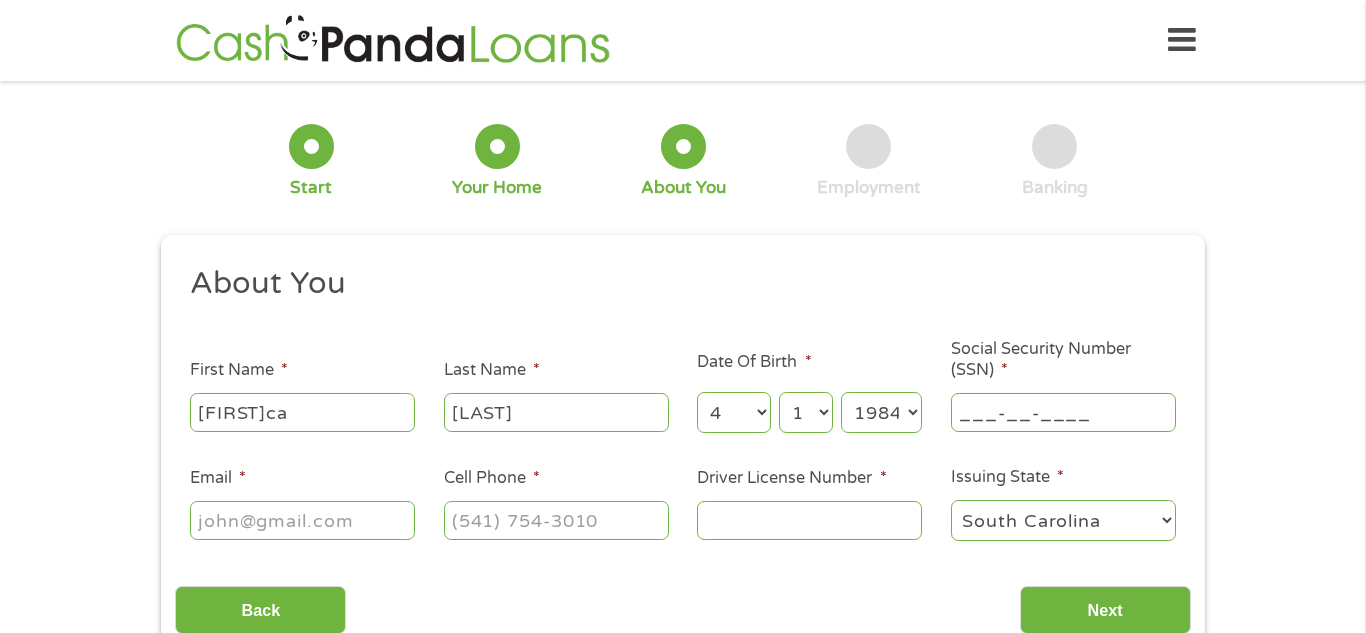 click on "___-__-____" at bounding box center [1063, 412] 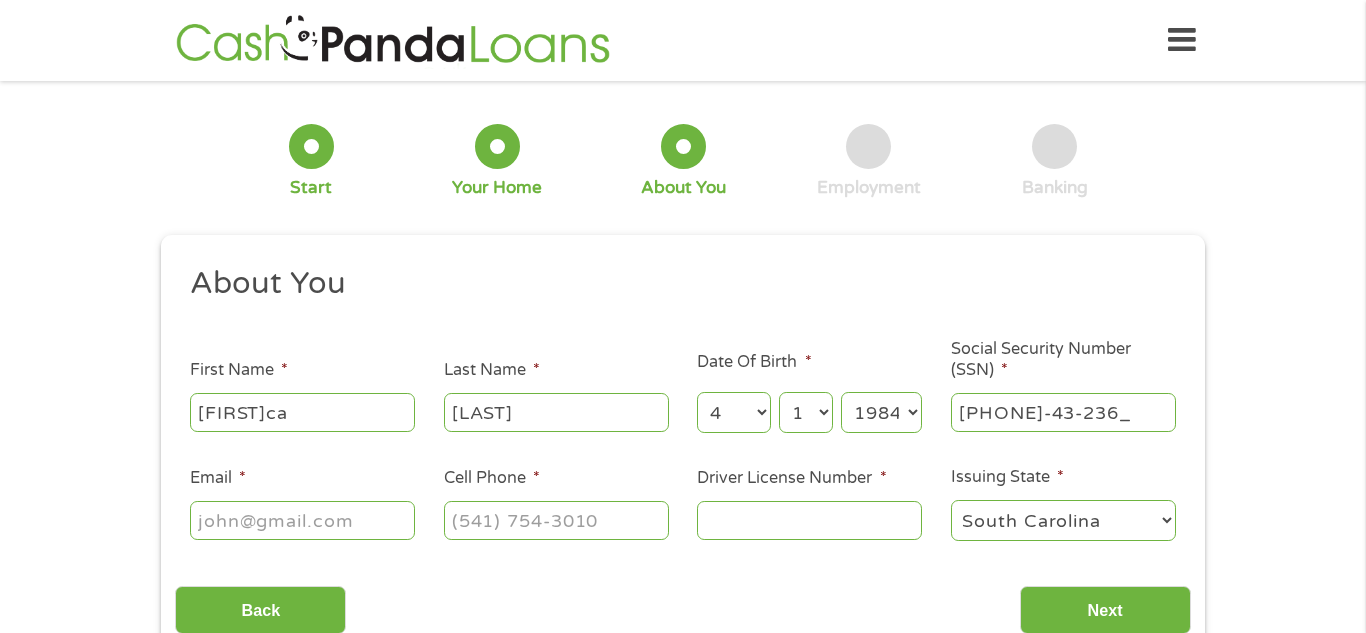 type on "[PHONE]-43-2364" 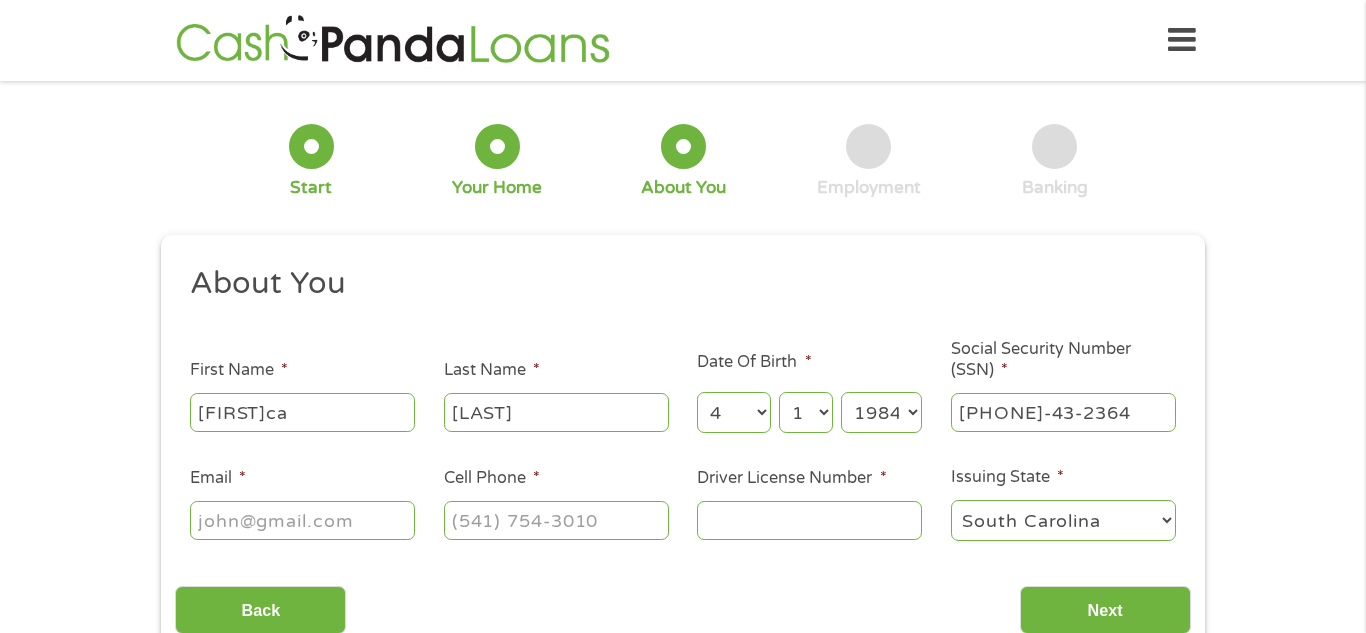 click on "Email *" at bounding box center (302, 520) 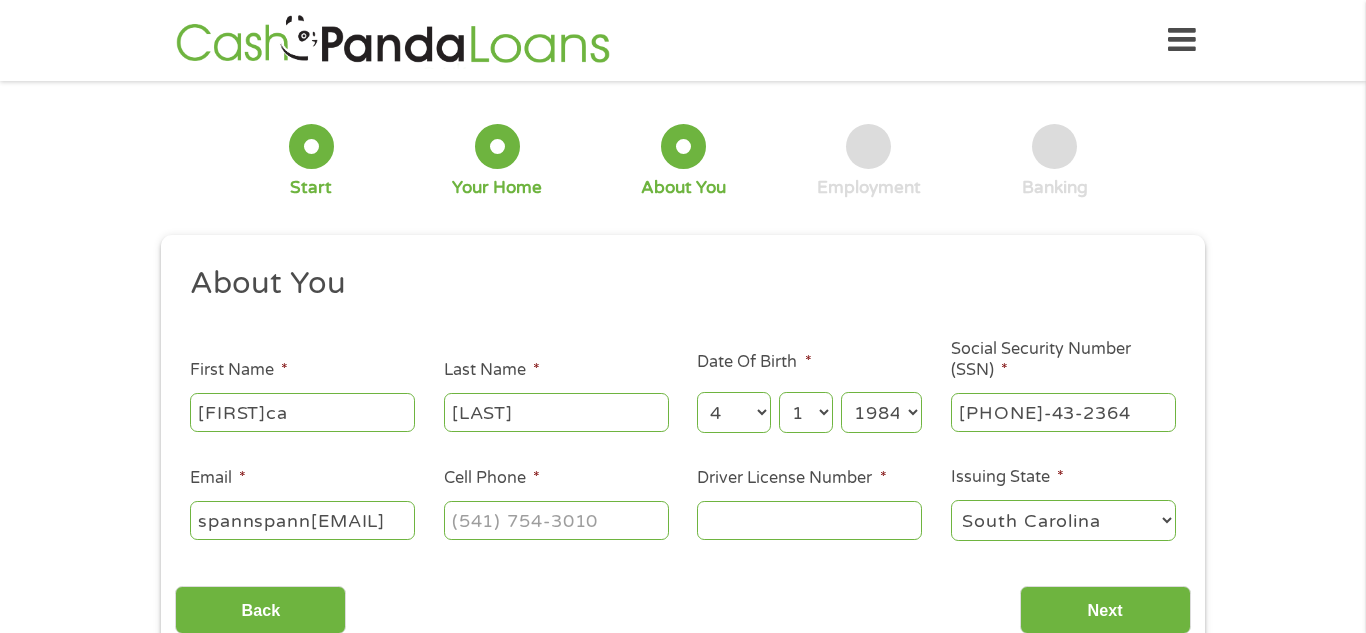 scroll, scrollTop: 0, scrollLeft: 73, axis: horizontal 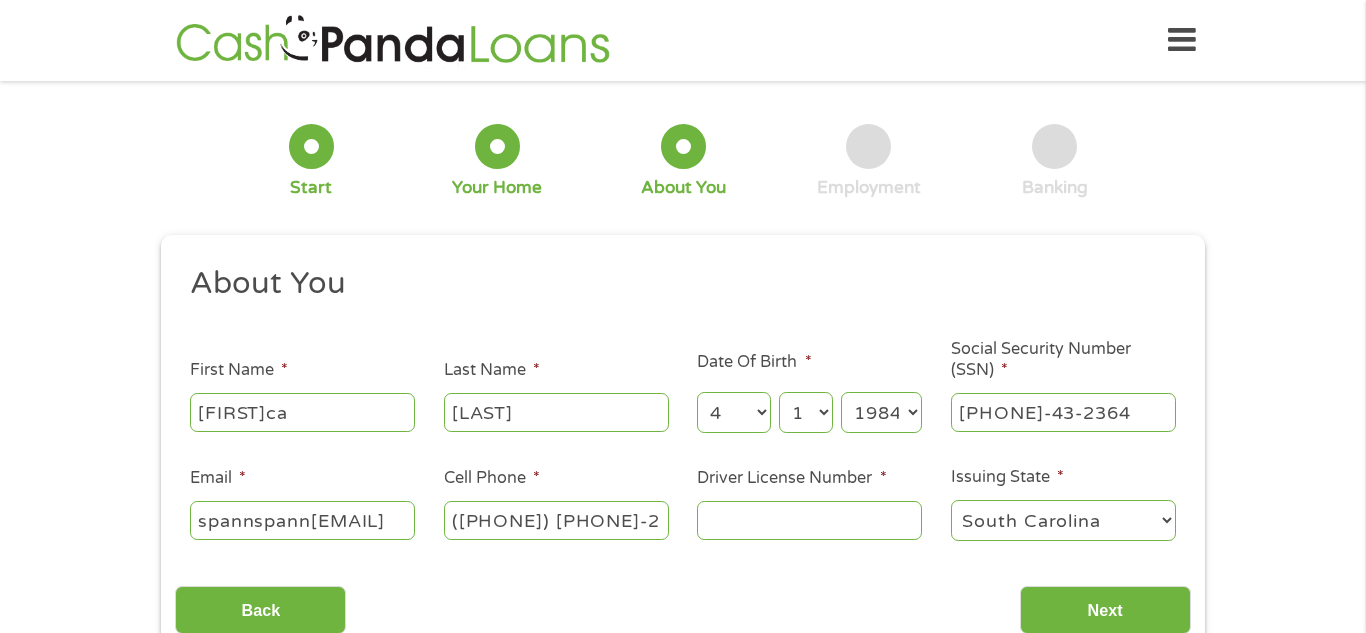 type on "([PHONE]) [PHONE]-2682" 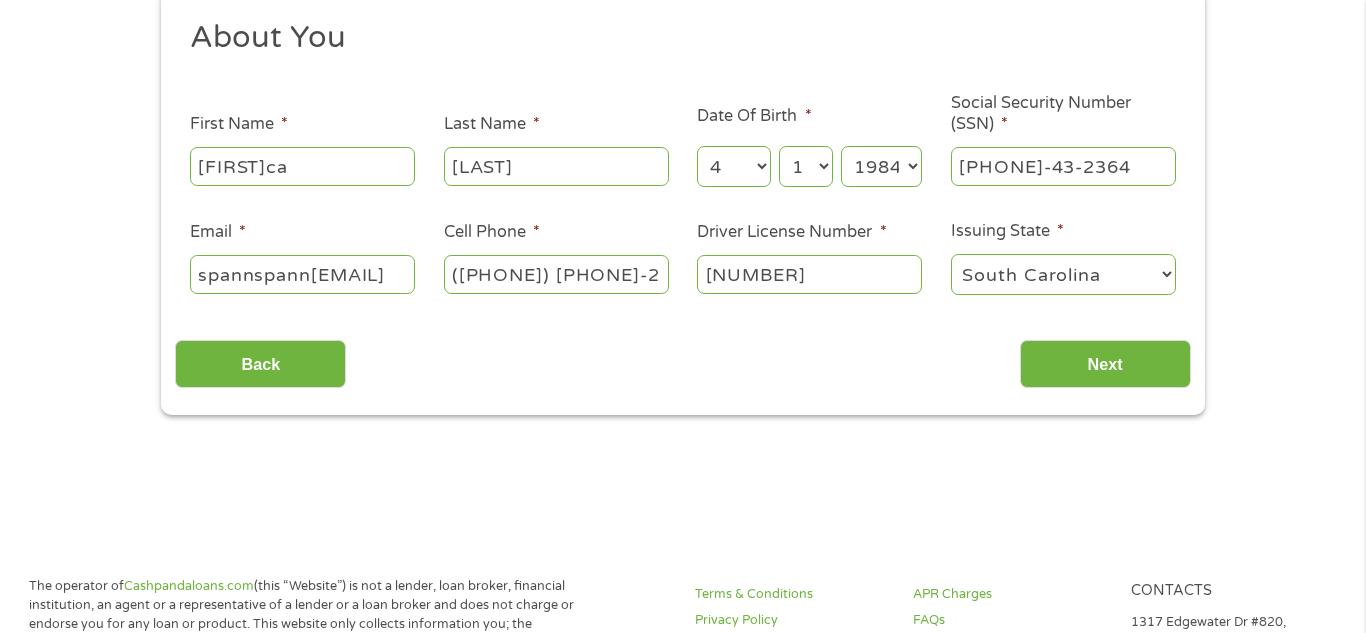 scroll, scrollTop: 258, scrollLeft: 0, axis: vertical 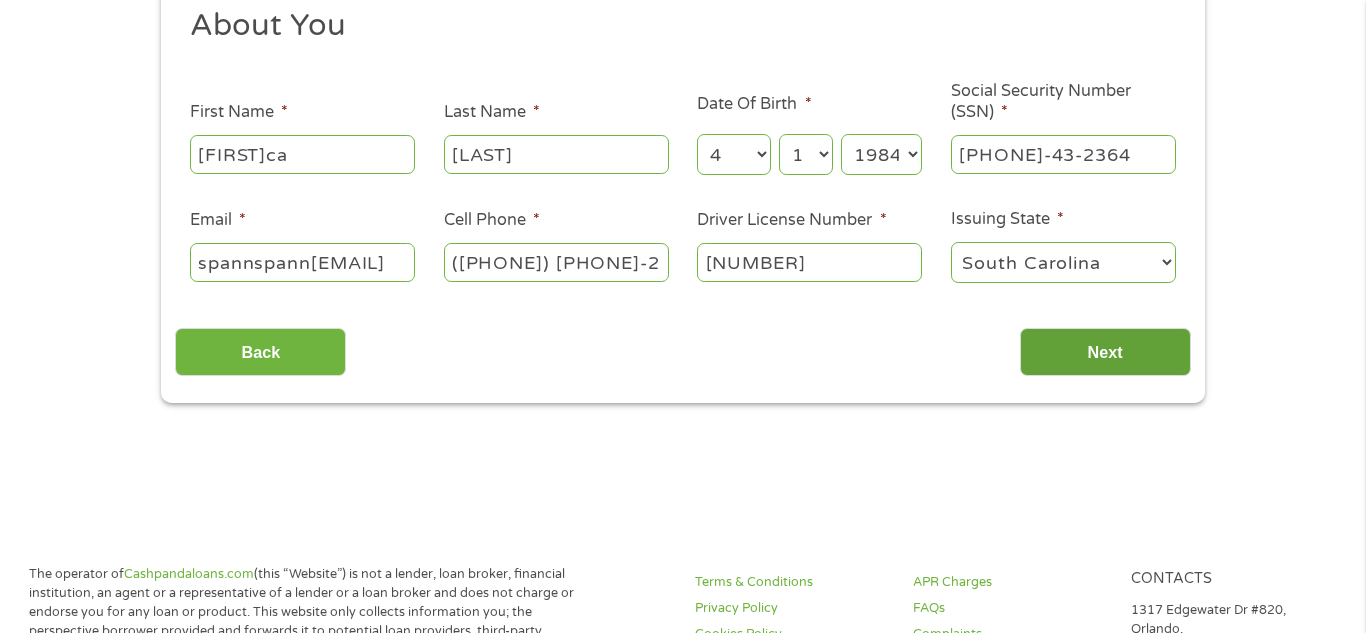 type on "[NUMBER]" 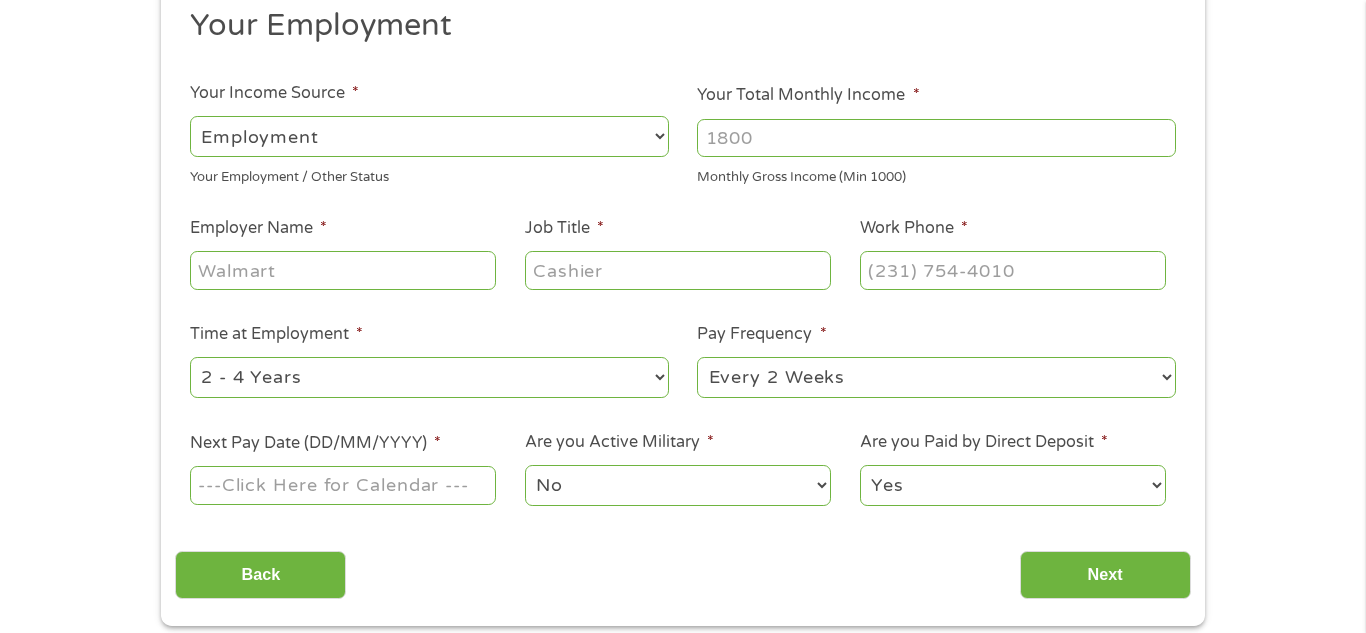 scroll, scrollTop: 8, scrollLeft: 8, axis: both 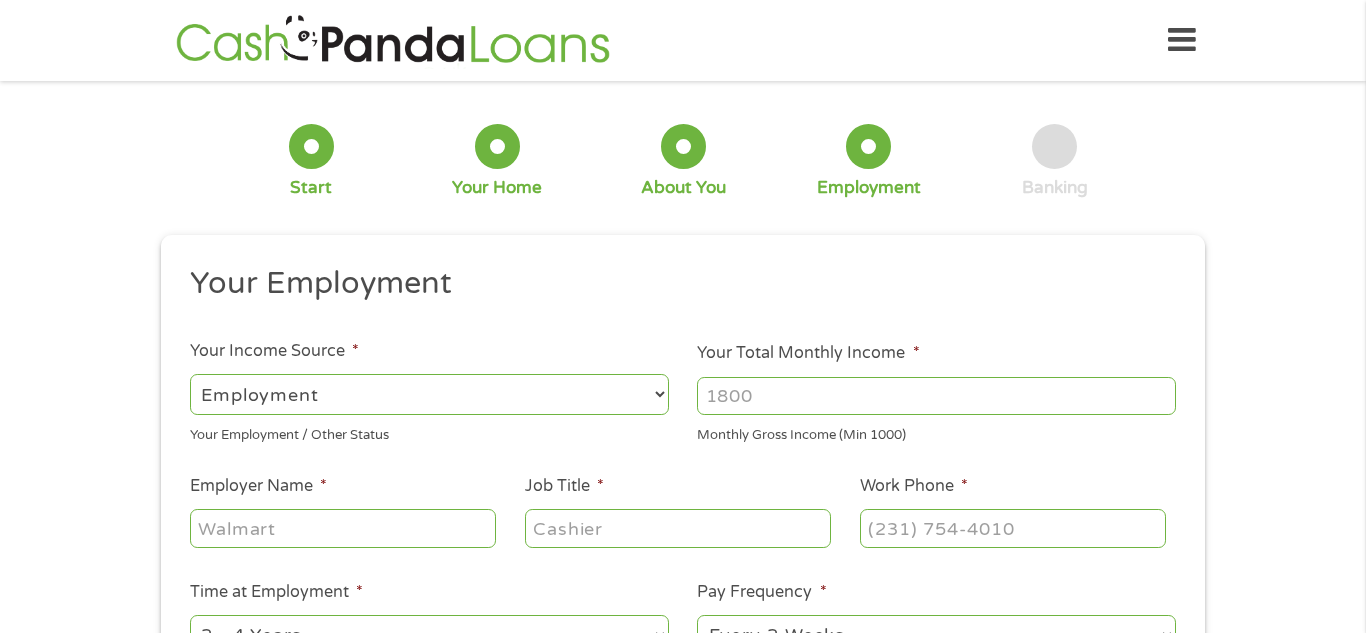 click on "--- Choose one --- Employment Self Employed Benefits" at bounding box center (429, 394) 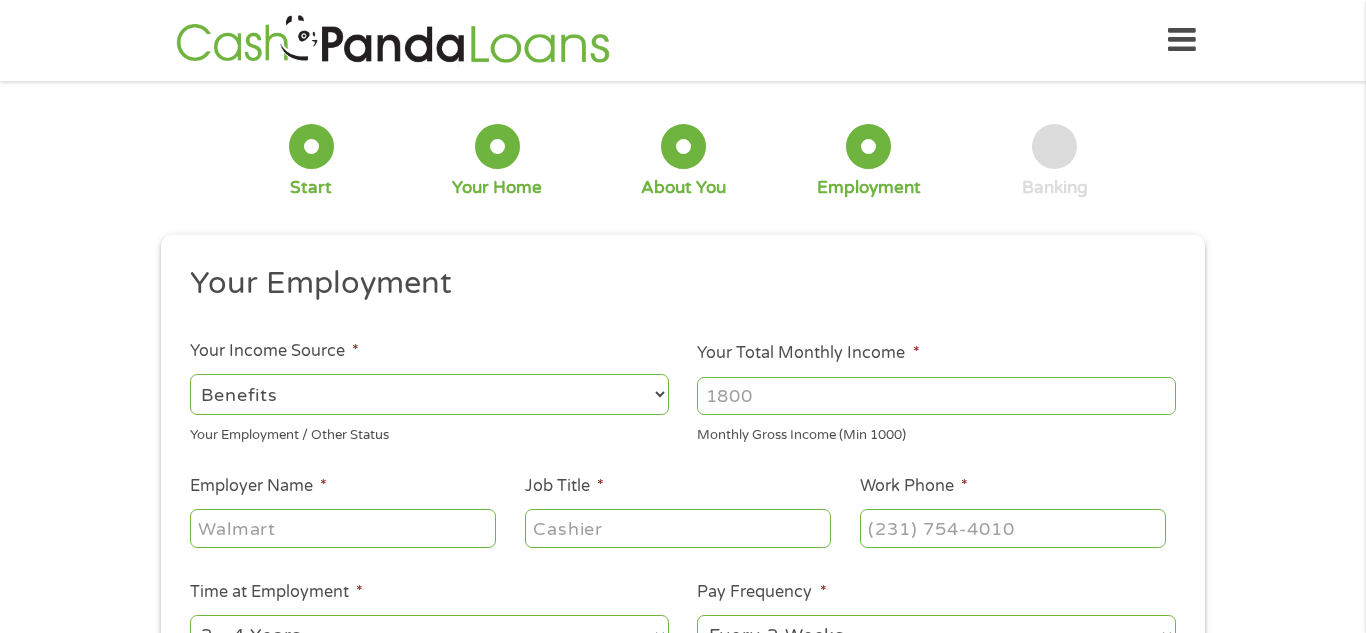 click on "--- Choose one --- Employment Self Employed Benefits" at bounding box center [429, 394] 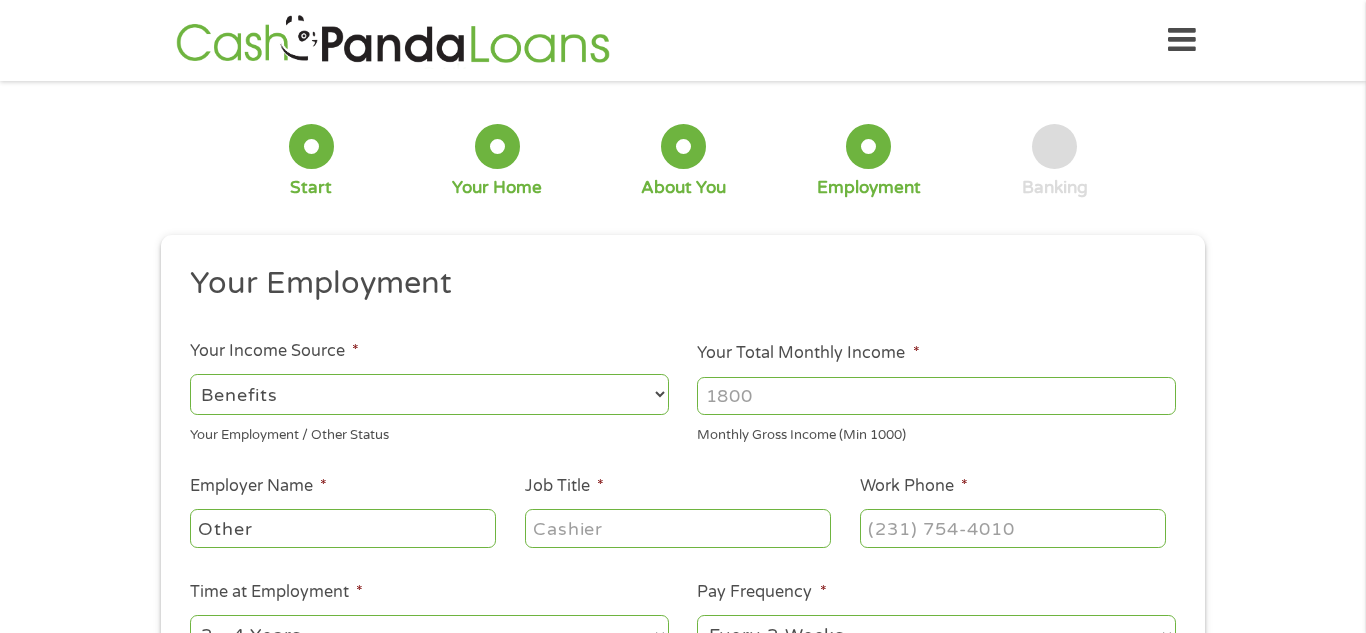 type on "([PHONE]) [PHONE]-2682" 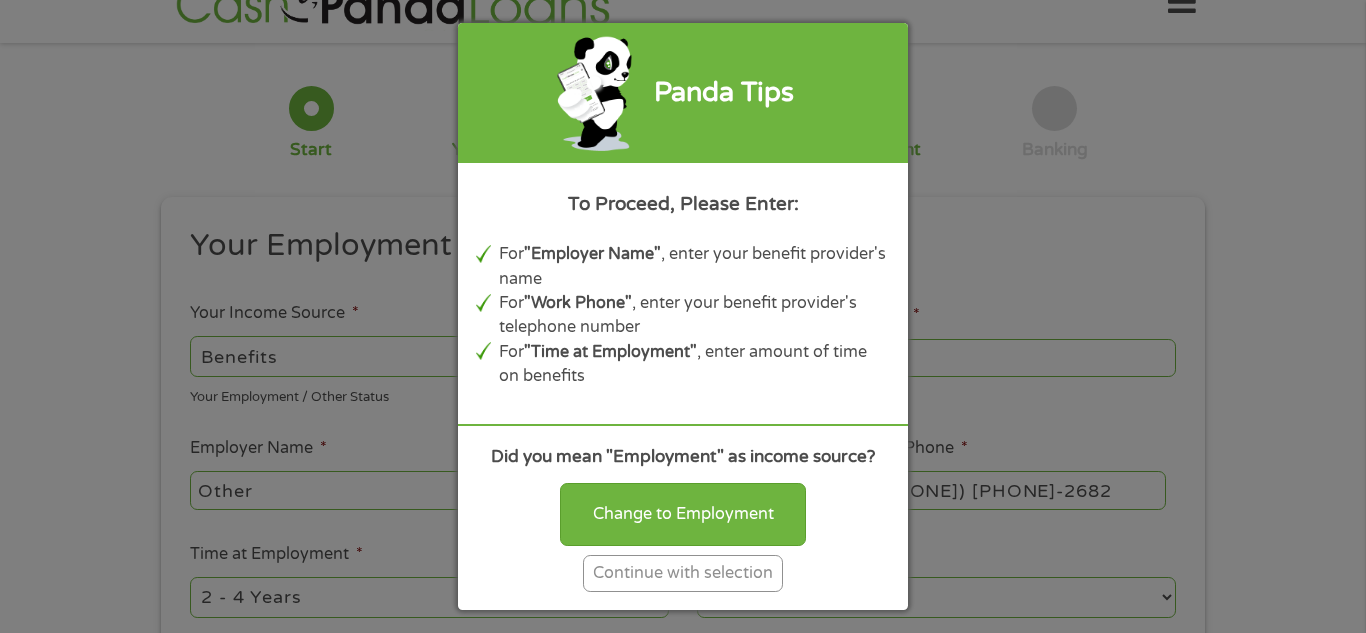 scroll, scrollTop: 40, scrollLeft: 0, axis: vertical 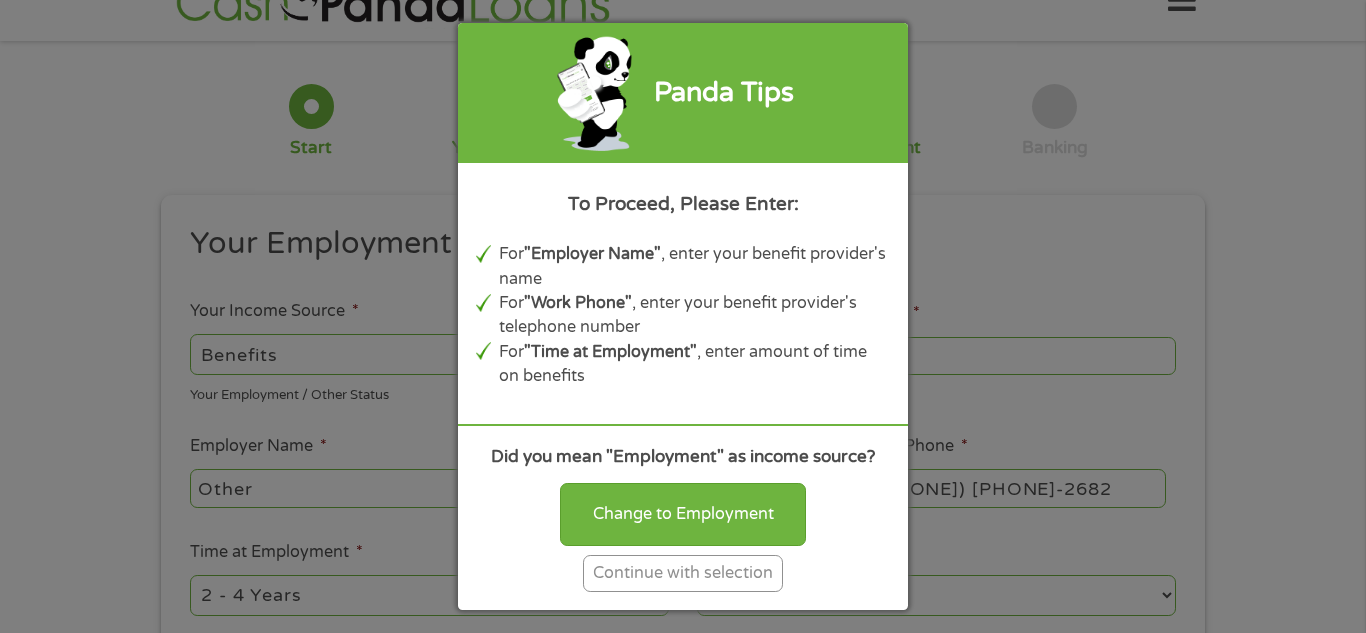 click on "Continue with selection" at bounding box center [683, 573] 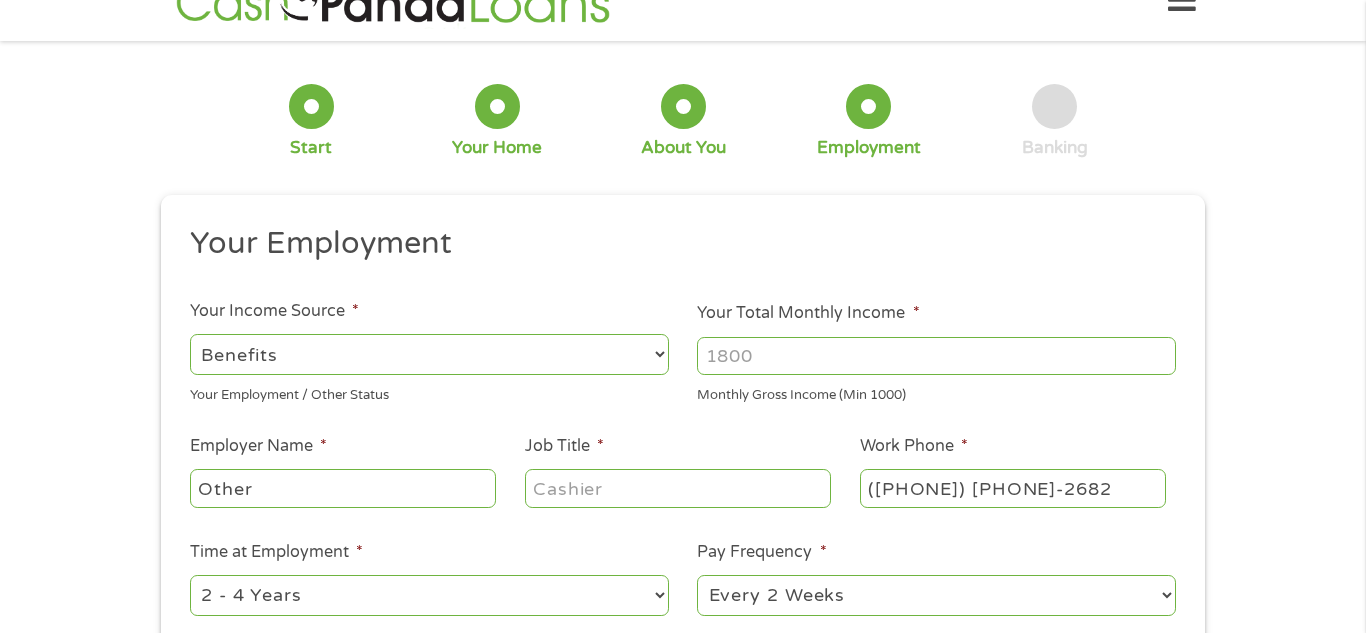 click on "Your Total Monthly Income *" at bounding box center [936, 356] 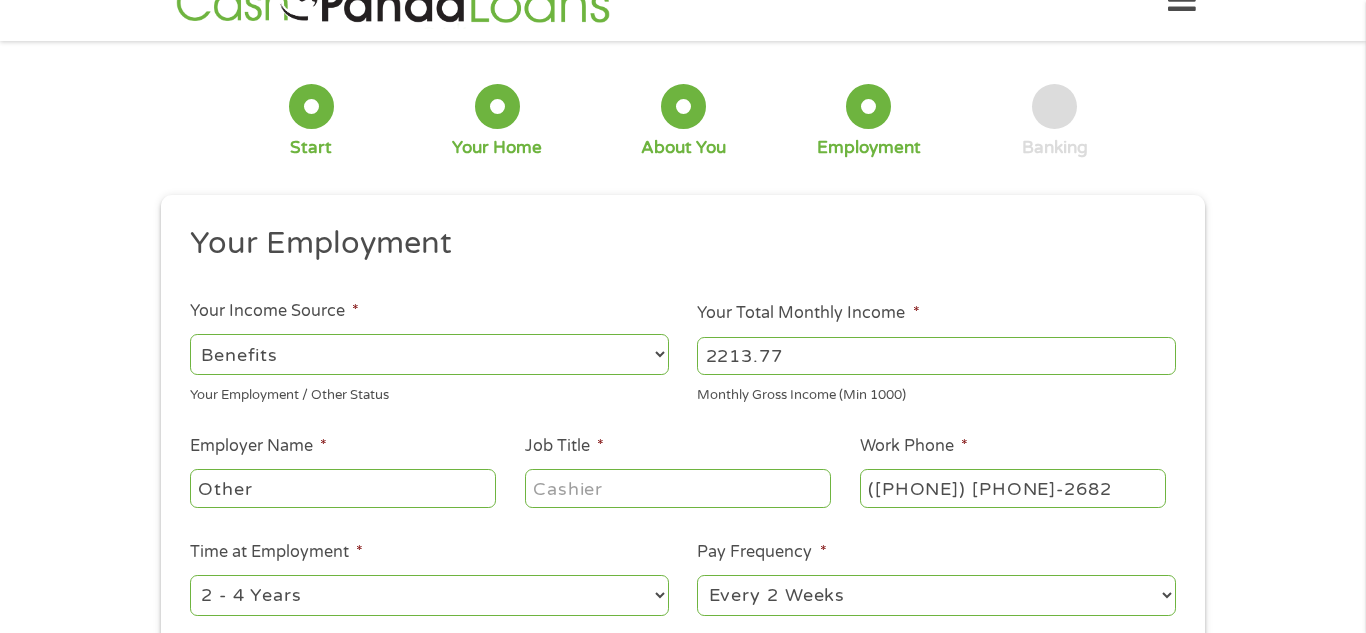 type on "2213.77" 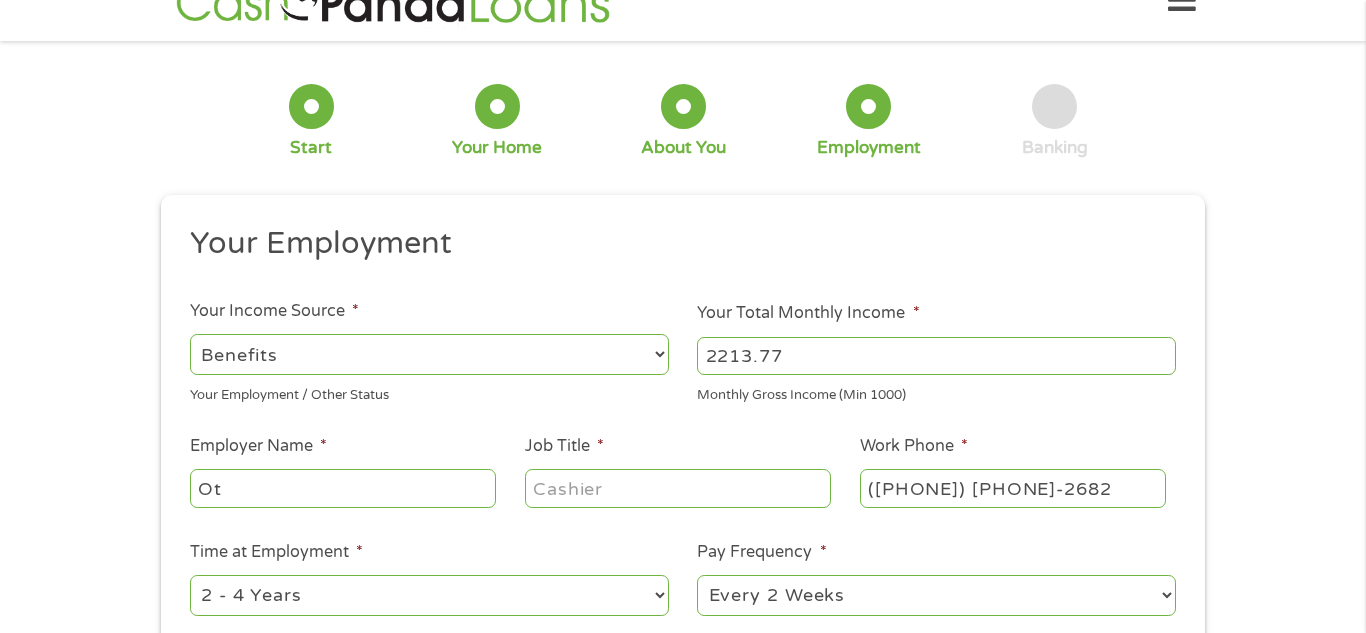 type on "O" 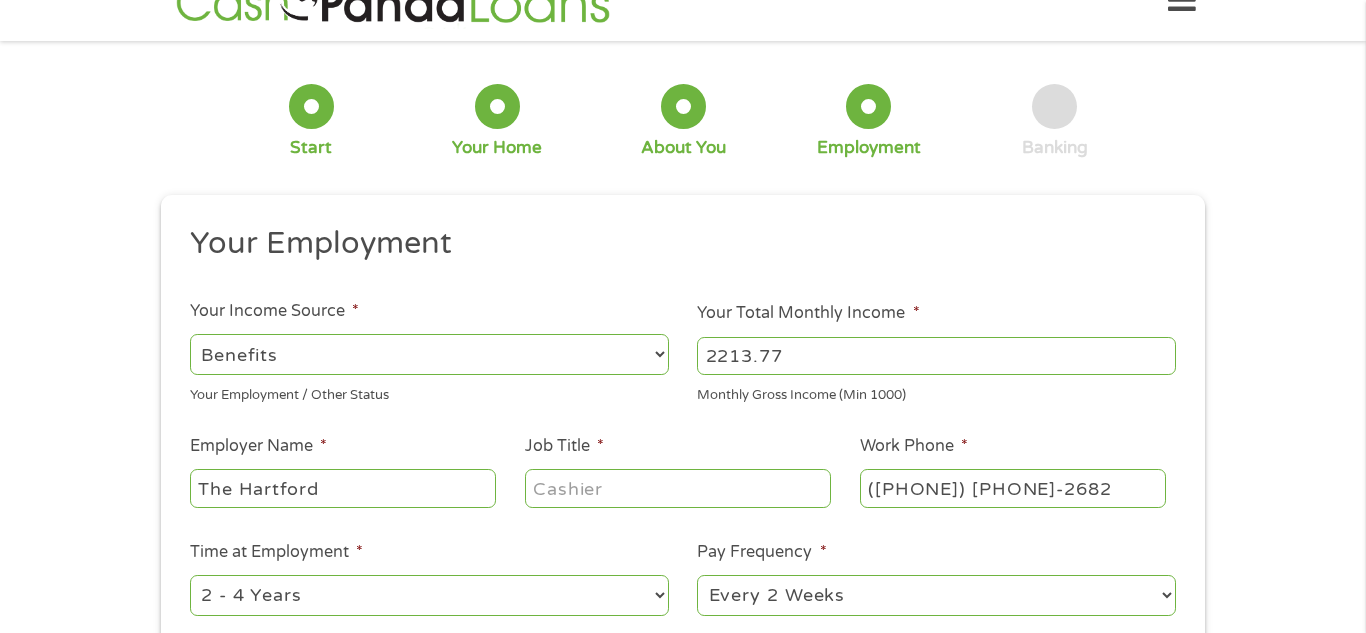 type on "The Hartford" 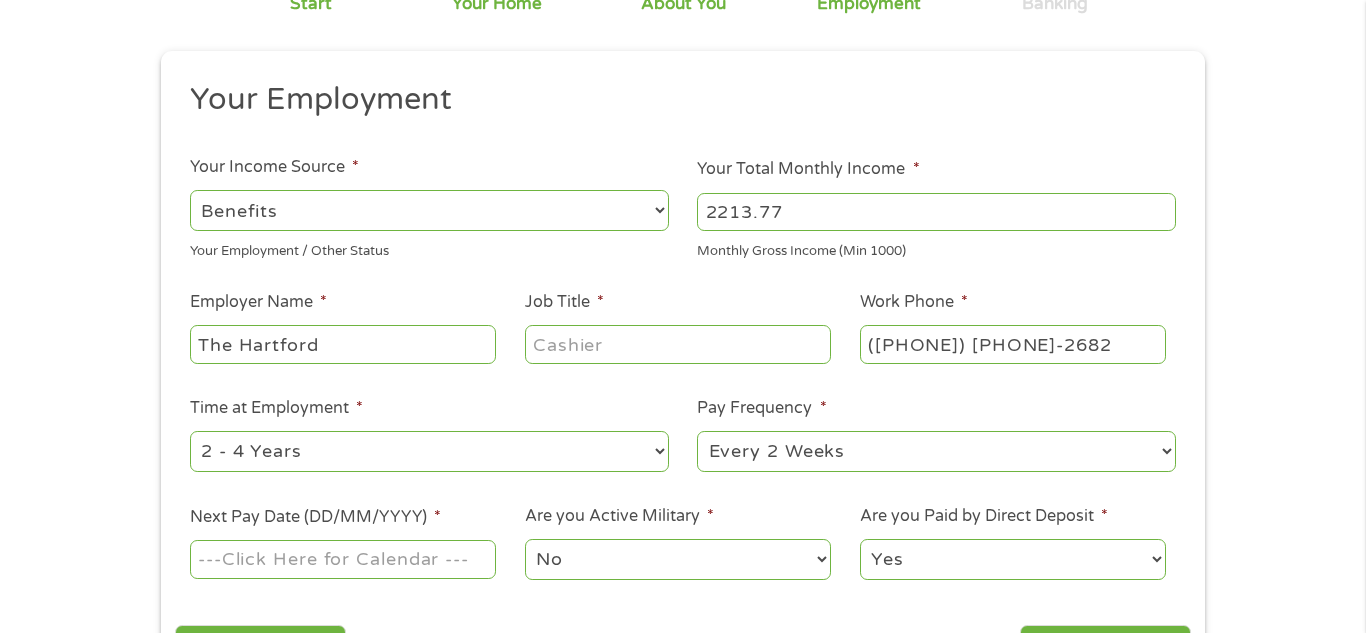 scroll, scrollTop: 199, scrollLeft: 0, axis: vertical 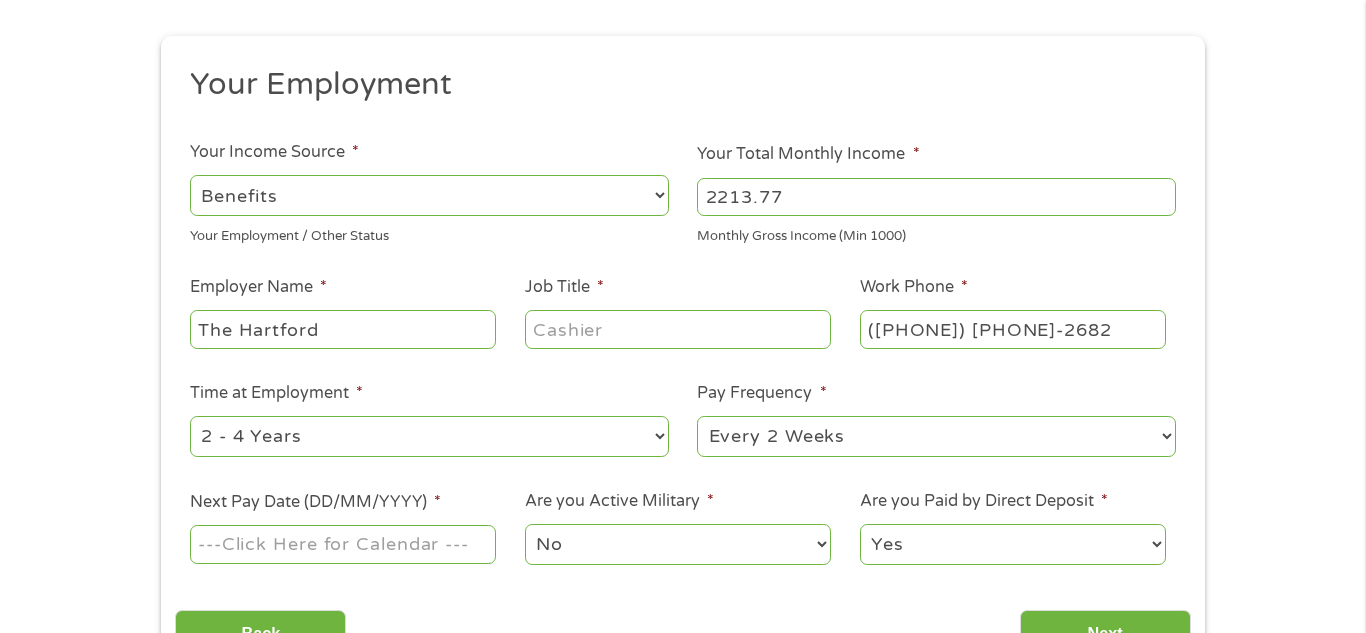click on "--- Choose one --- Every 2 Weeks Every Week Monthly Semi-Monthly" at bounding box center [936, 436] 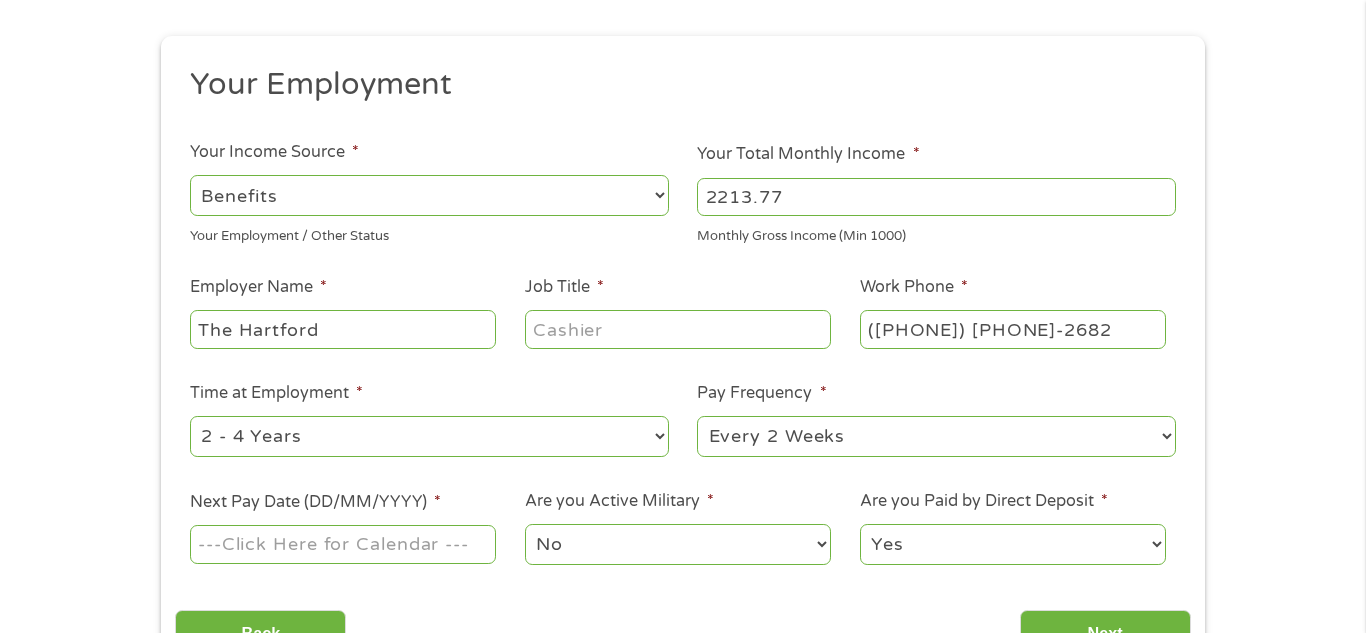 select on "monthly" 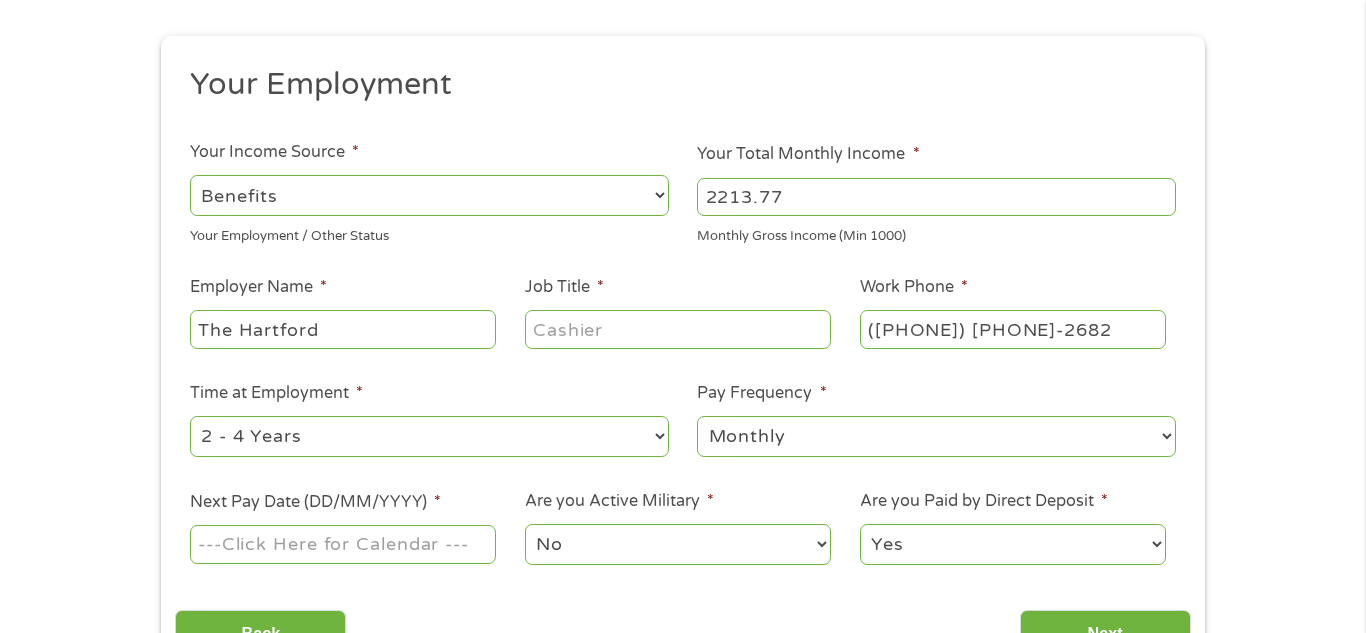 click on "--- Choose one --- Every 2 Weeks Every Week Monthly Semi-Monthly" at bounding box center (936, 436) 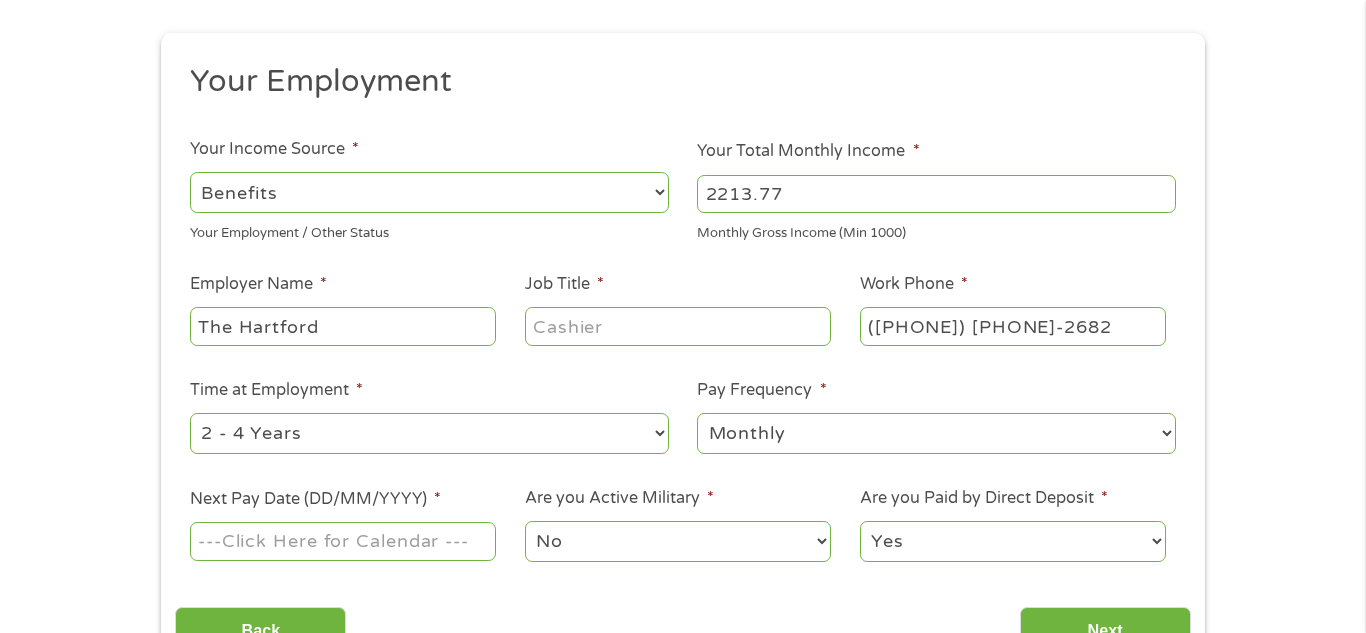 scroll, scrollTop: 209, scrollLeft: 0, axis: vertical 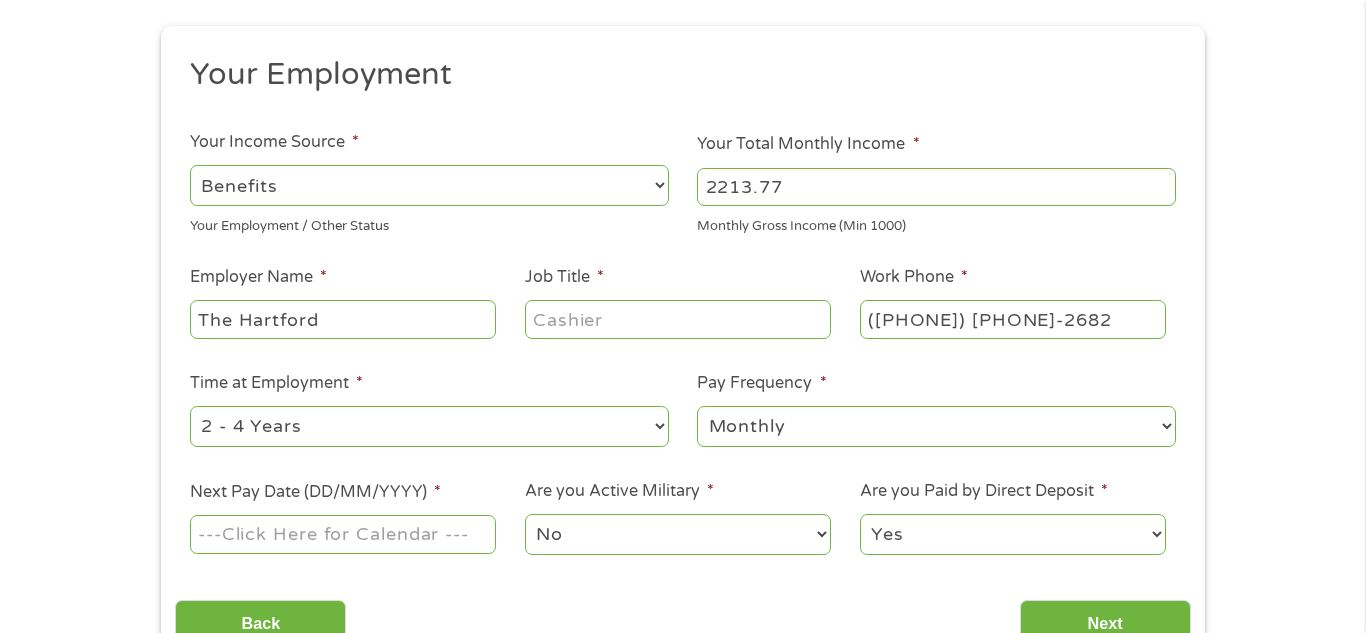 click on "Next Pay Date (DD/MM/YYYY) *" at bounding box center [343, 534] 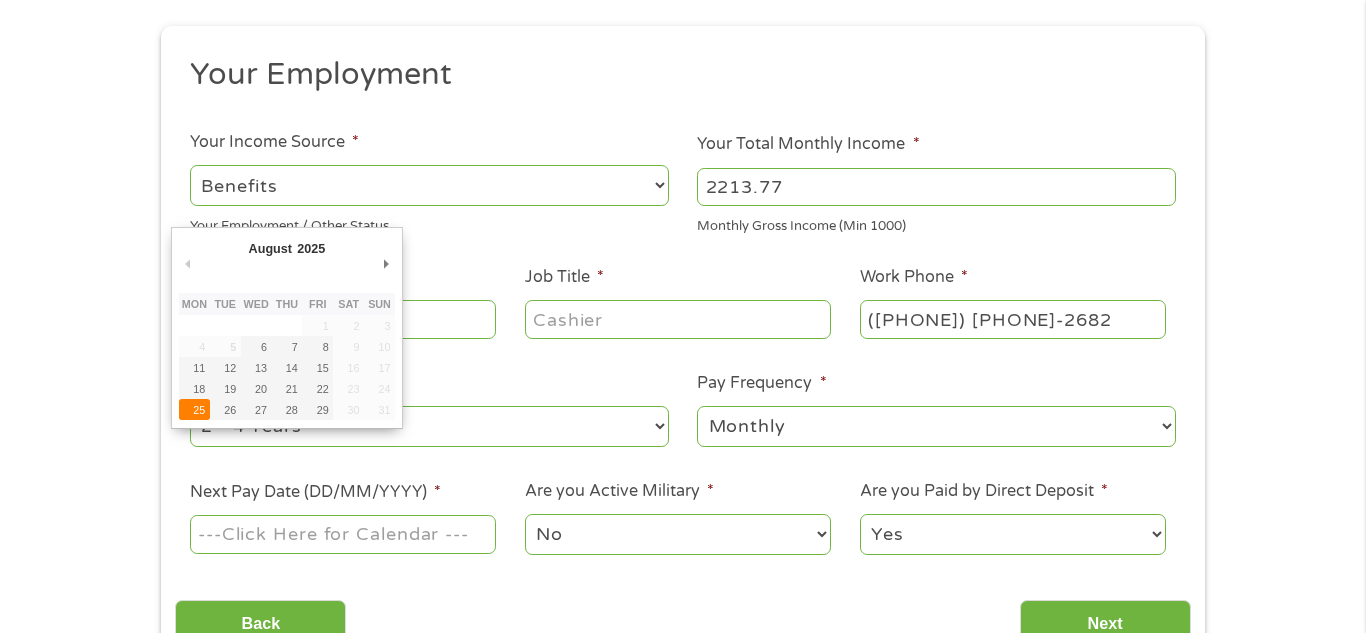 type on "[DATE]" 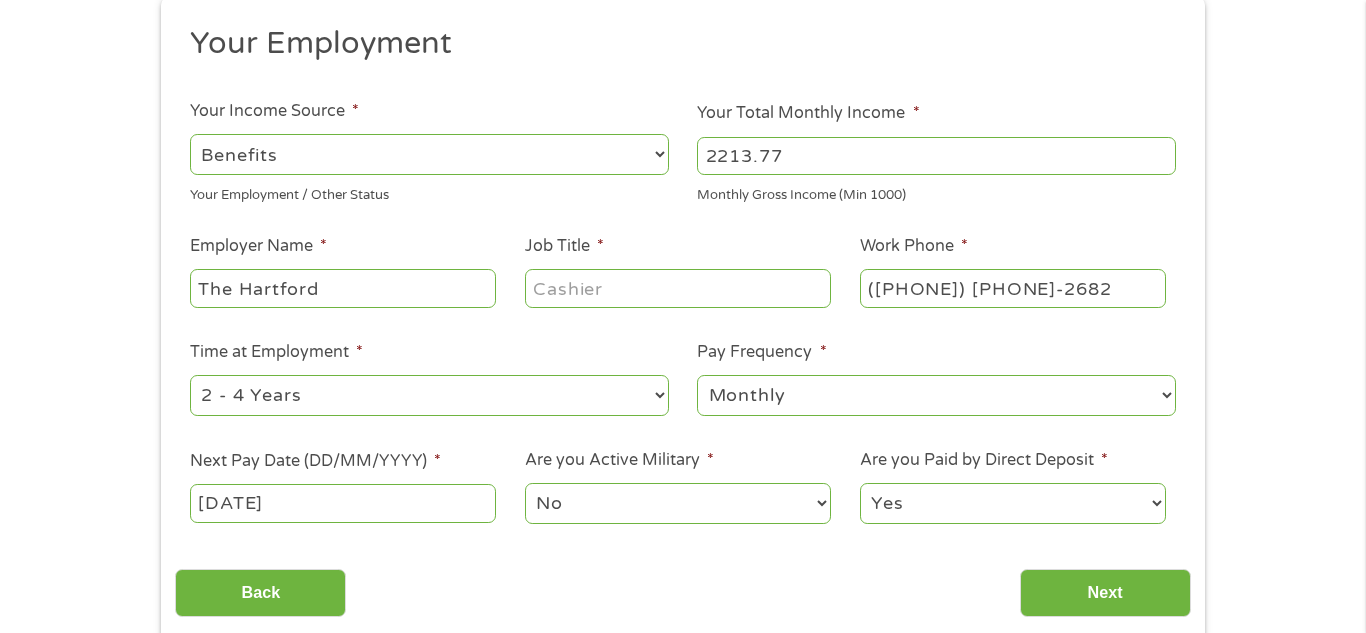 scroll, scrollTop: 254, scrollLeft: 0, axis: vertical 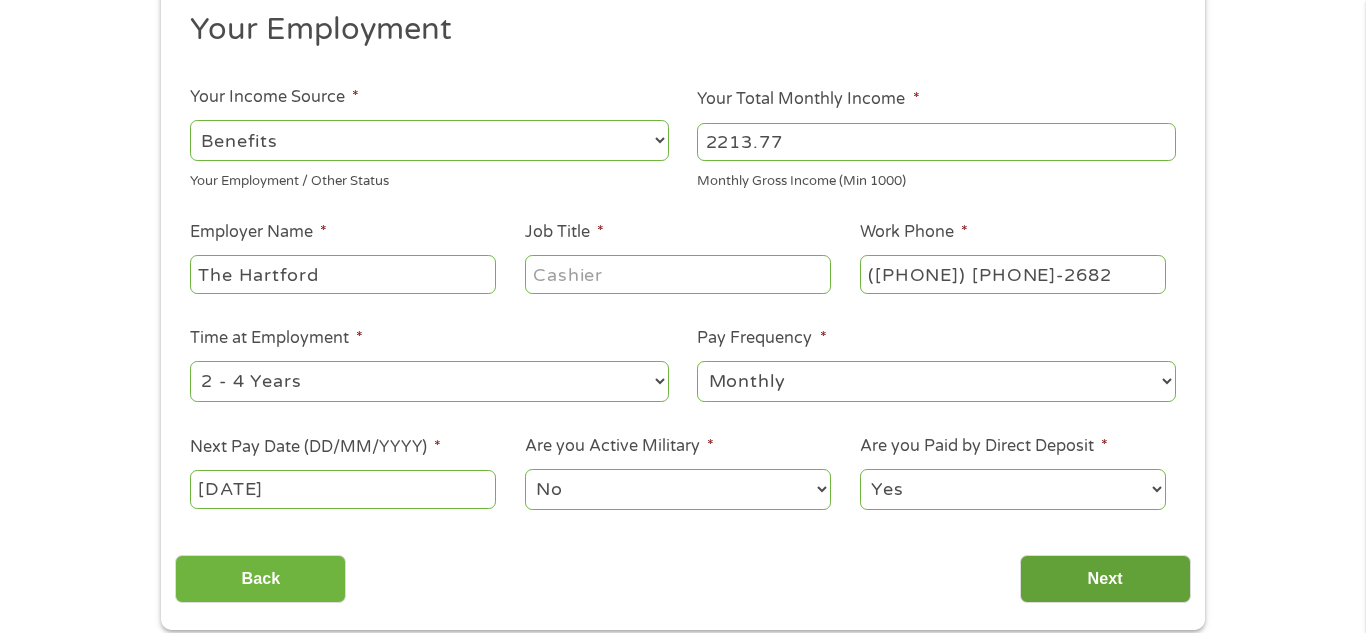 click on "Next" at bounding box center (1105, 579) 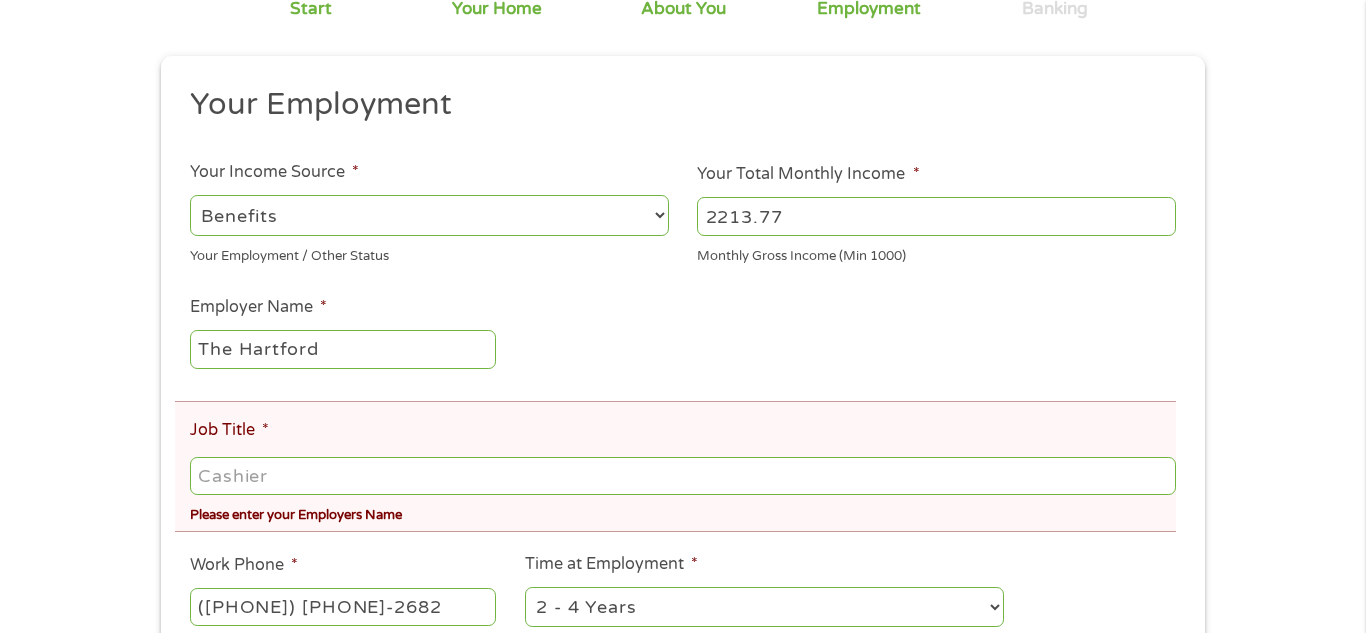 scroll, scrollTop: 8, scrollLeft: 8, axis: both 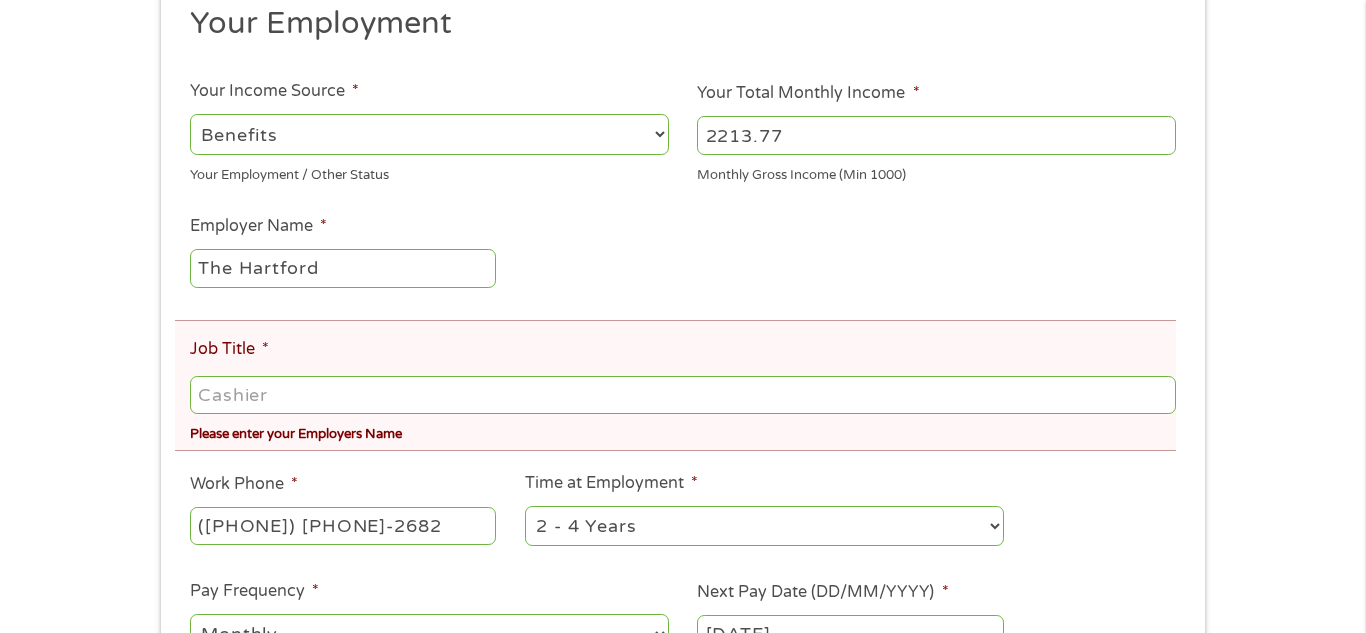 click on "Job Title *" at bounding box center [683, 395] 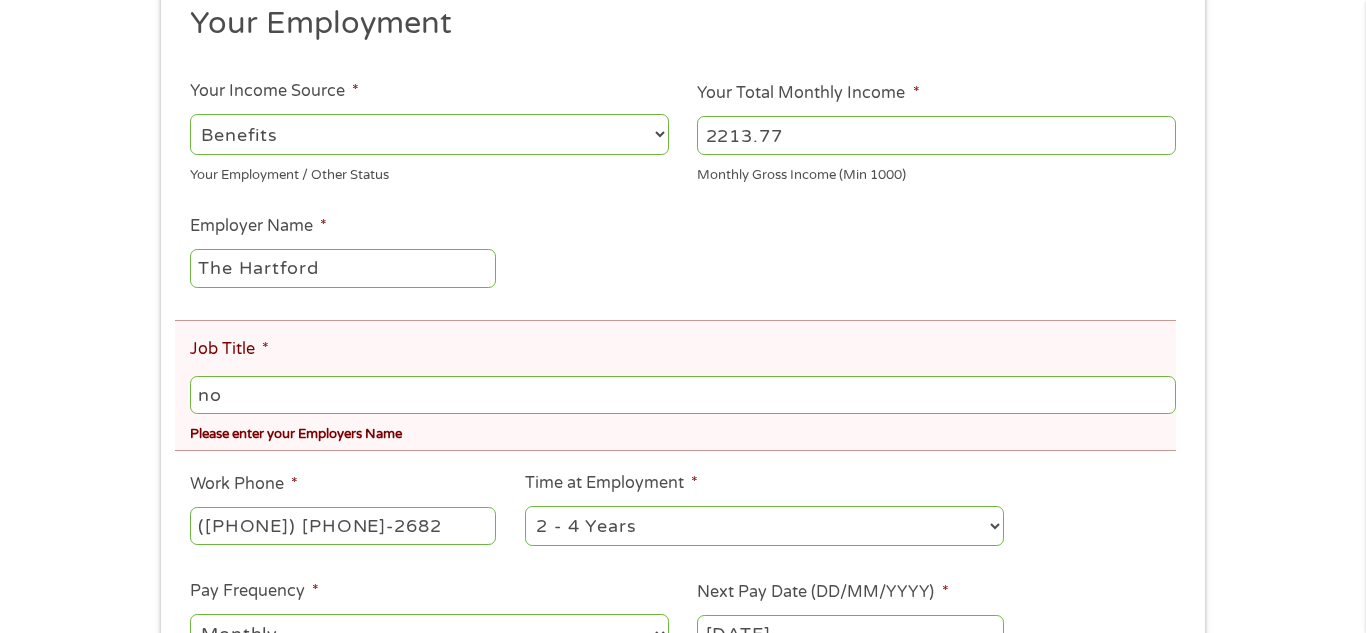 type on "n" 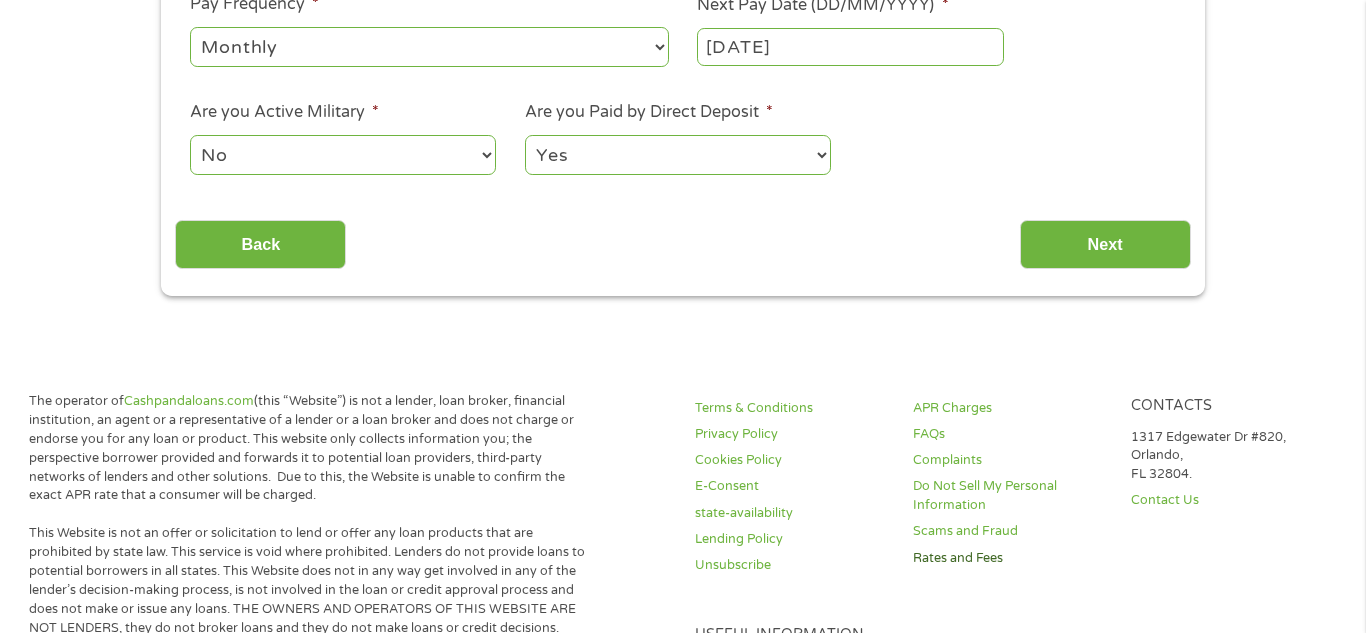 scroll, scrollTop: 887, scrollLeft: 0, axis: vertical 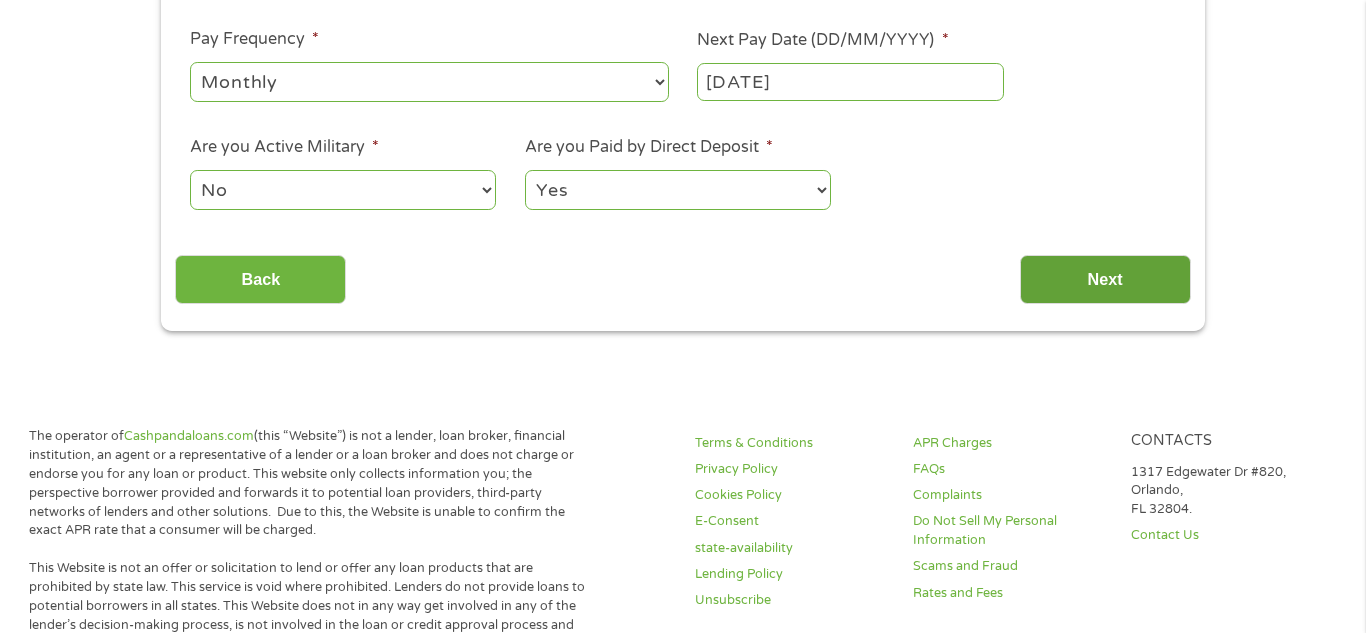 type on "N/A" 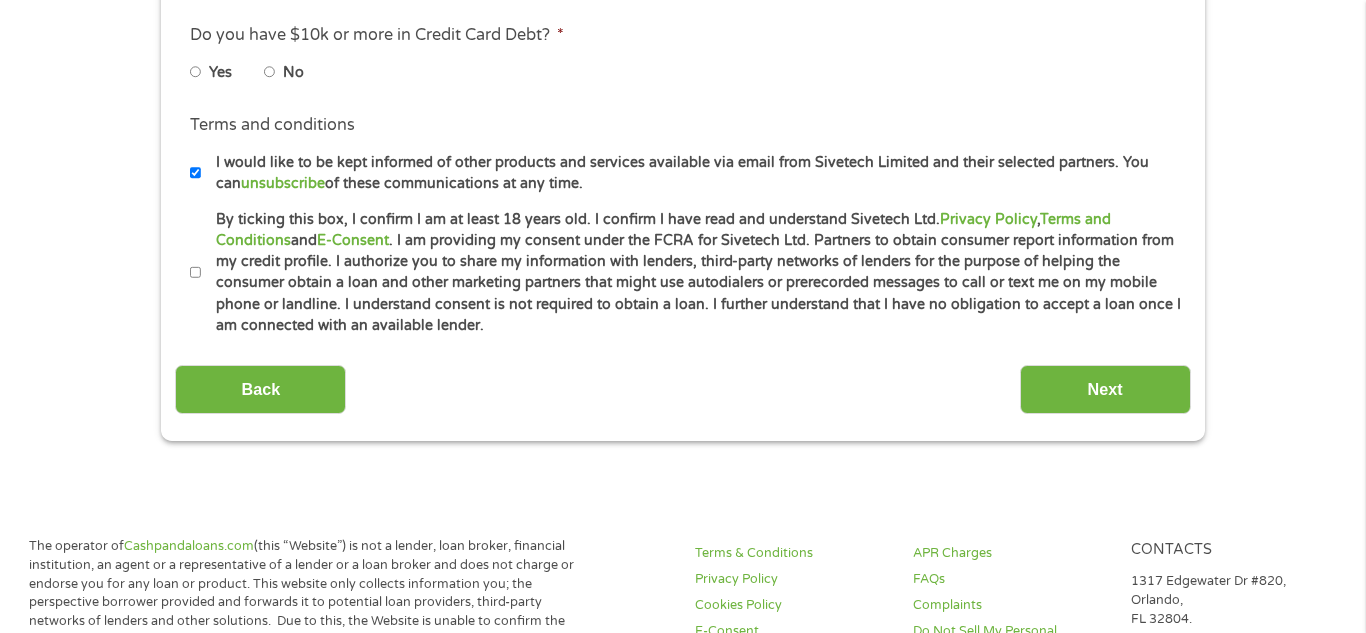 scroll, scrollTop: 8, scrollLeft: 8, axis: both 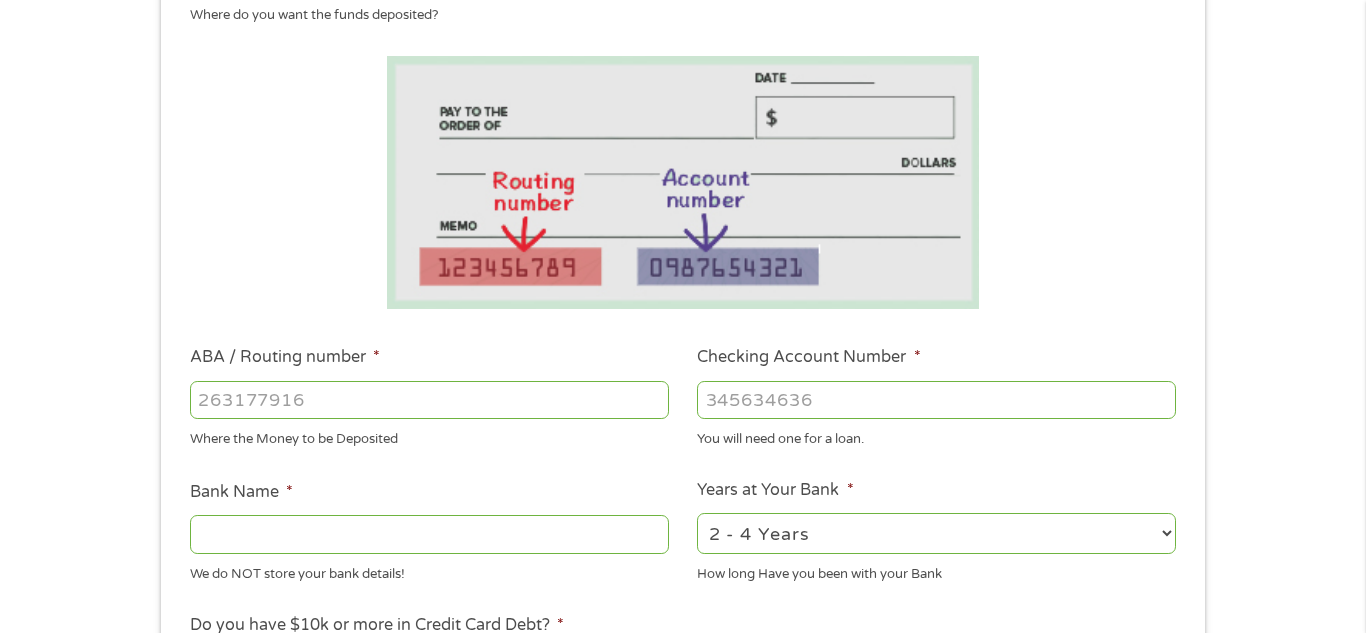 click on "ABA / Routing number *" at bounding box center [429, 400] 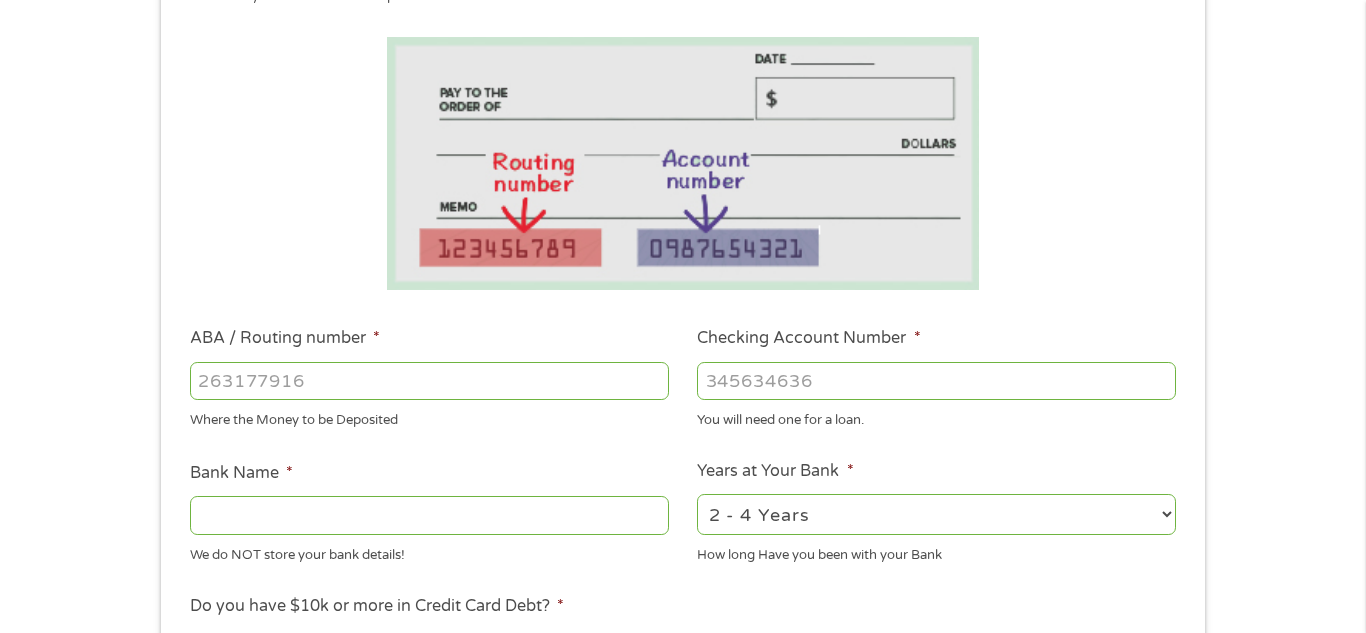scroll, scrollTop: 317, scrollLeft: 0, axis: vertical 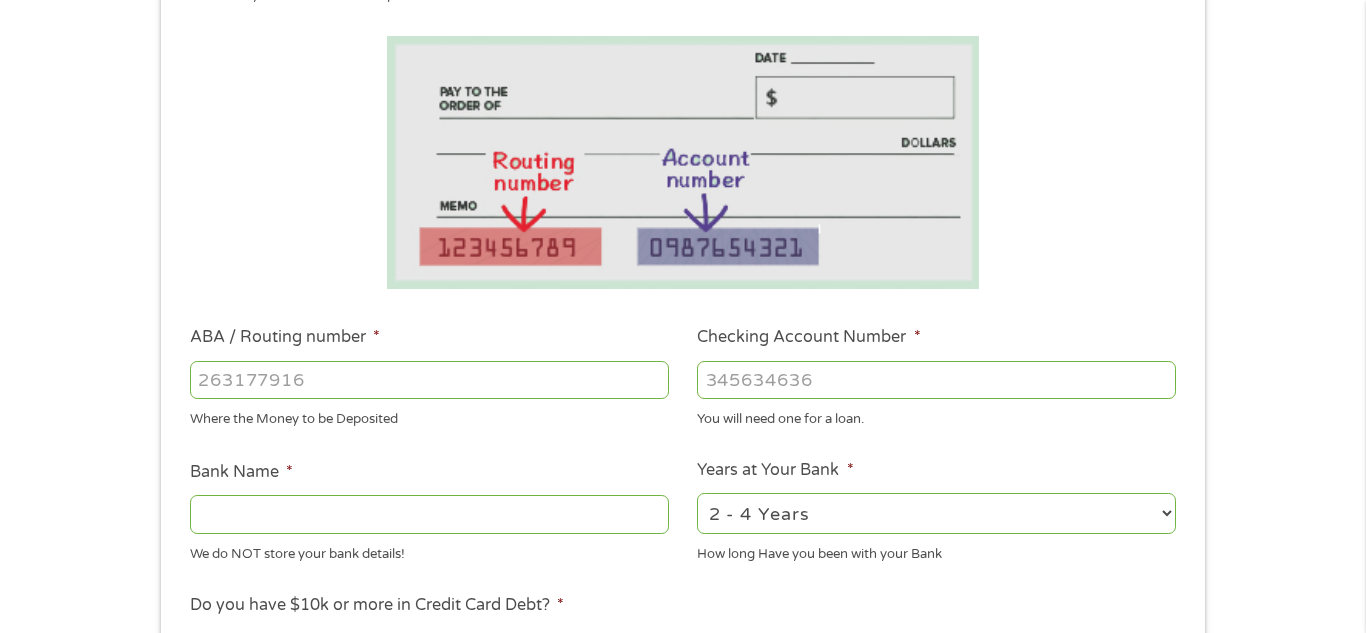 click on "ABA / Routing number *" at bounding box center [429, 380] 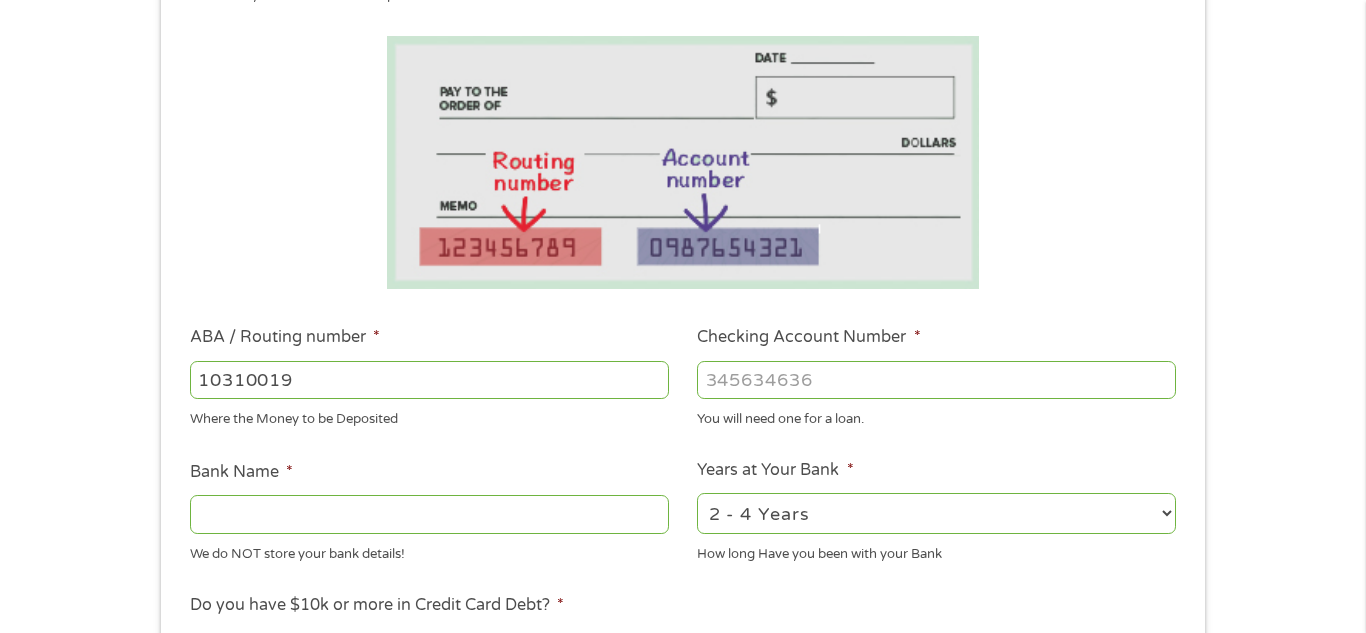 type on "103100195" 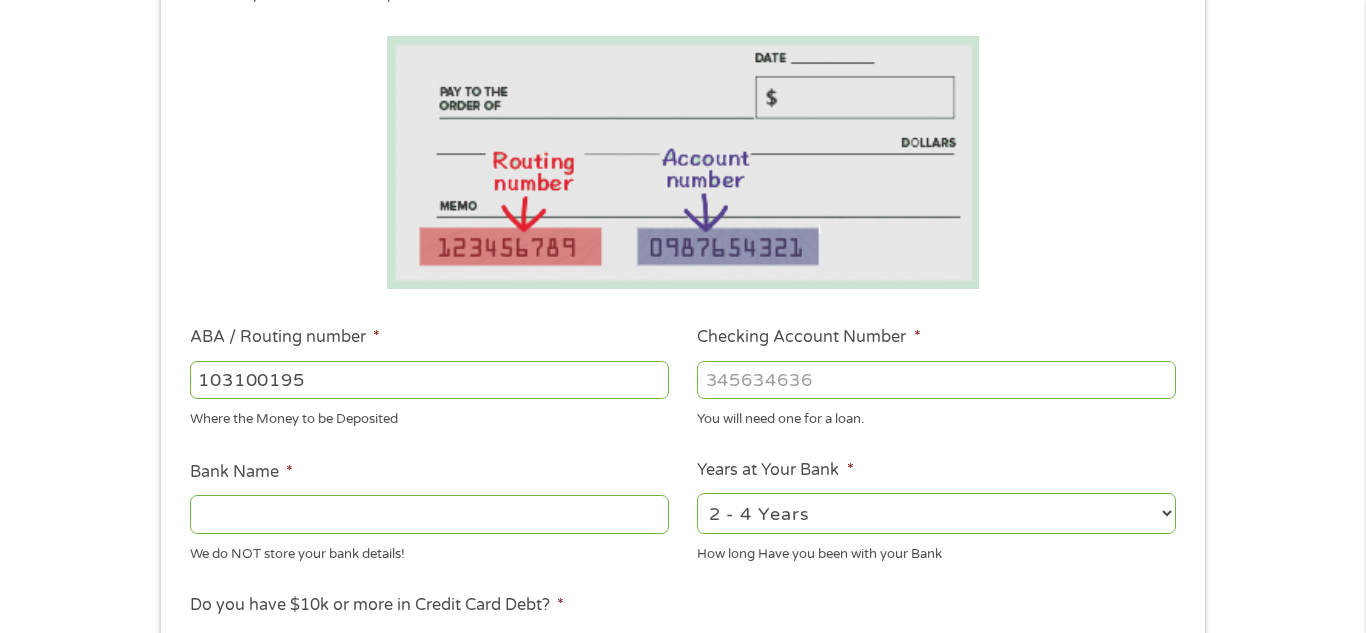 type on "CENTRAL NATIONAL BANK  TRUST" 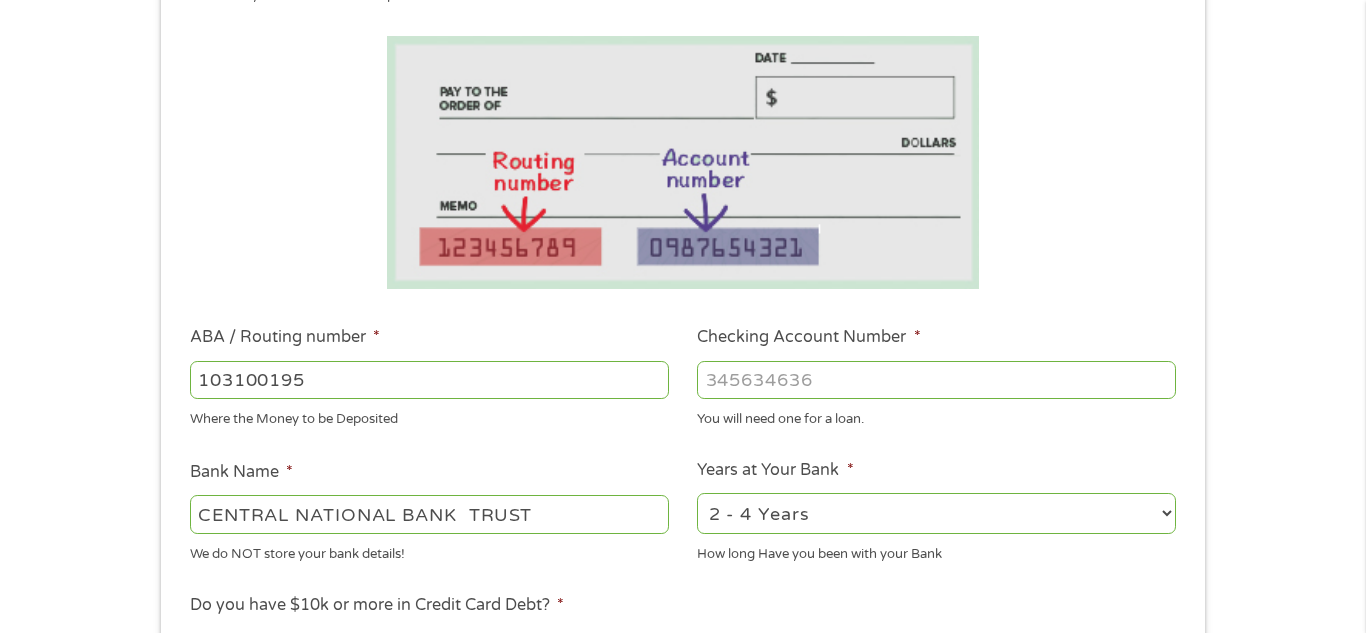 type on "103100195" 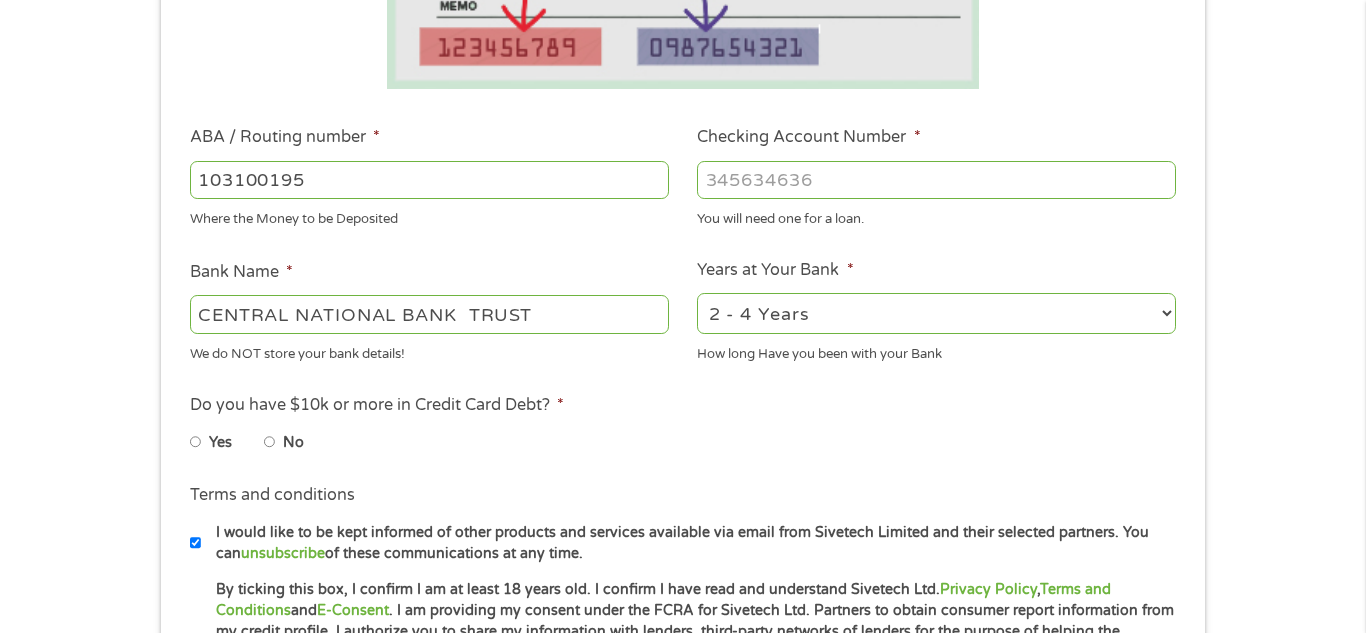 scroll, scrollTop: 545, scrollLeft: 0, axis: vertical 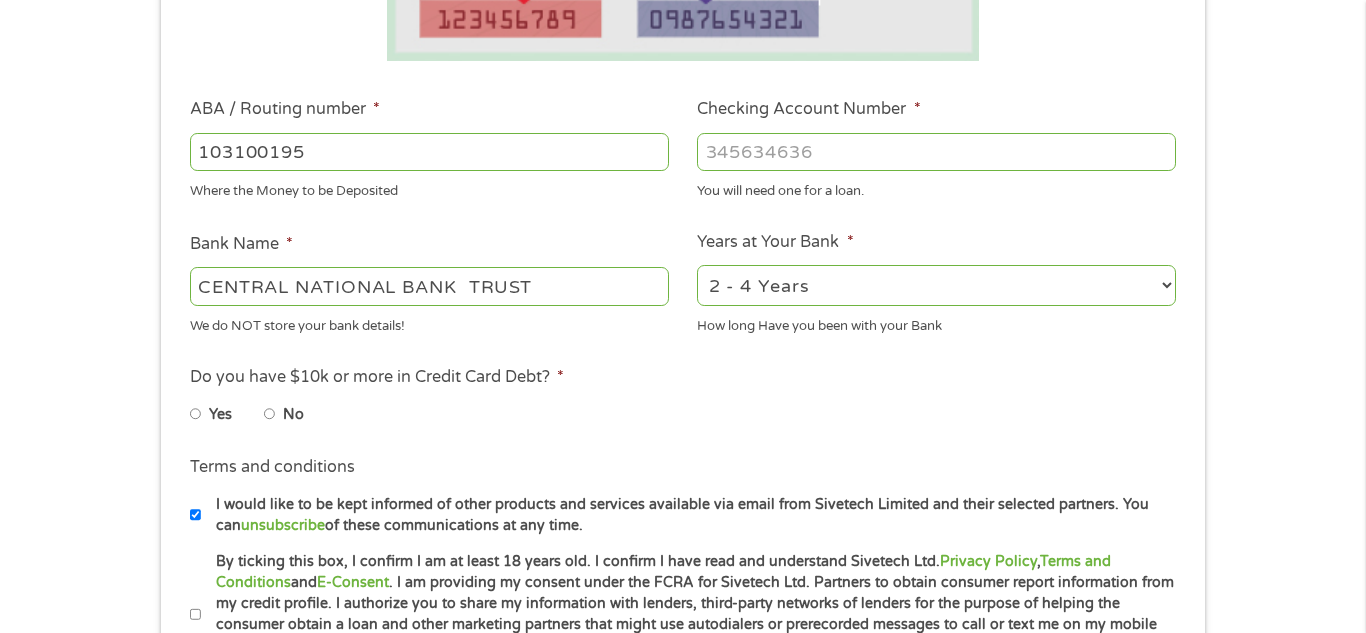 type on "[NUMBER]" 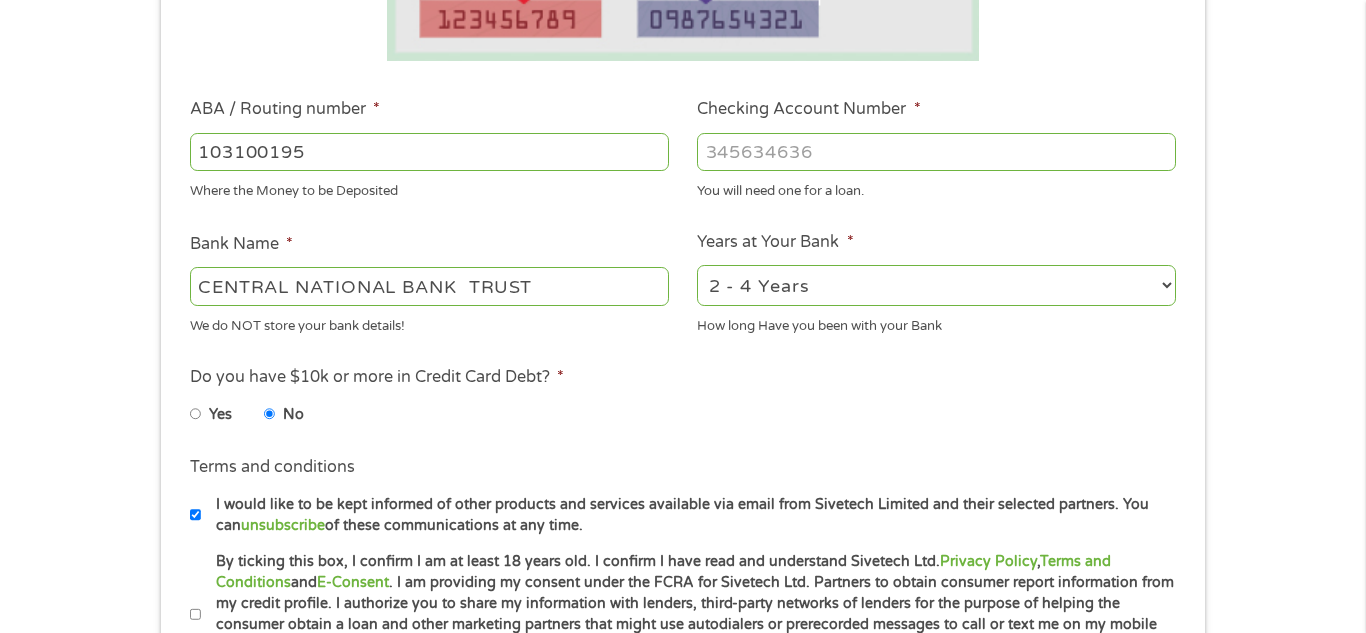 click on "No" at bounding box center [270, 414] 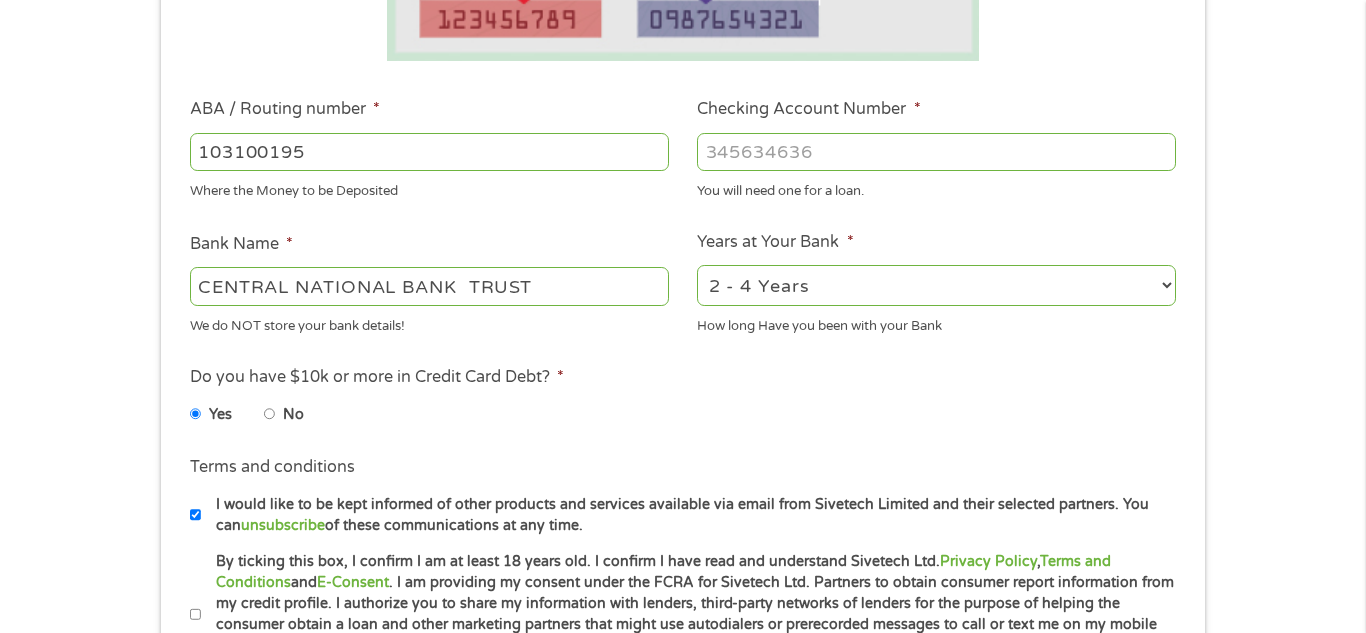 click on "No" at bounding box center [270, 414] 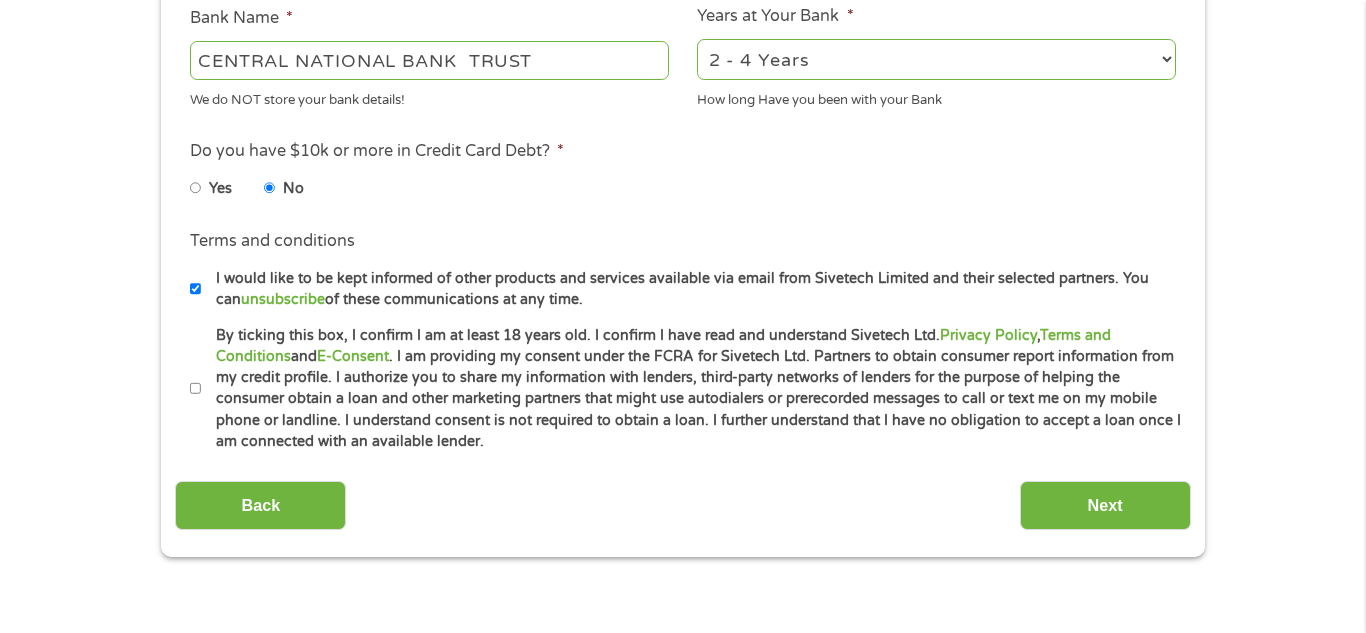 scroll, scrollTop: 785, scrollLeft: 0, axis: vertical 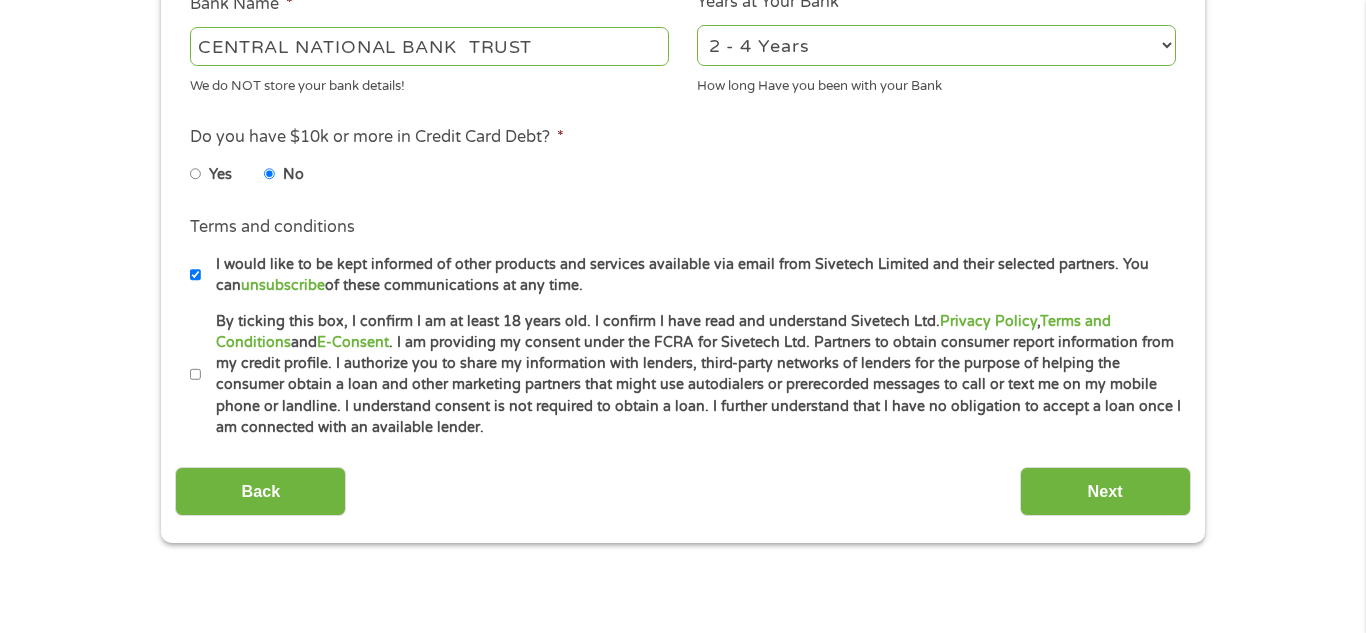 click on "By ticking this box, I confirm I am at least 18 years old. I confirm I have read and understand Sivetech Ltd.  Privacy Policy ,  Terms and Conditions  and  E-Consent . I am providing my consent under the FCRA for Sivetech Ltd. Partners to obtain consumer report information from my credit profile. I authorize you to share my information with lenders, third-party networks of lenders for the purpose of helping the consumer obtain a loan and other marketing partners that might use autodialers or prerecorded messages to call or text me on my mobile phone or landline. I understand consent is not required to obtain a loan. I further understand that I have no obligation to accept a loan once I am connected with an available lender." at bounding box center [196, 375] 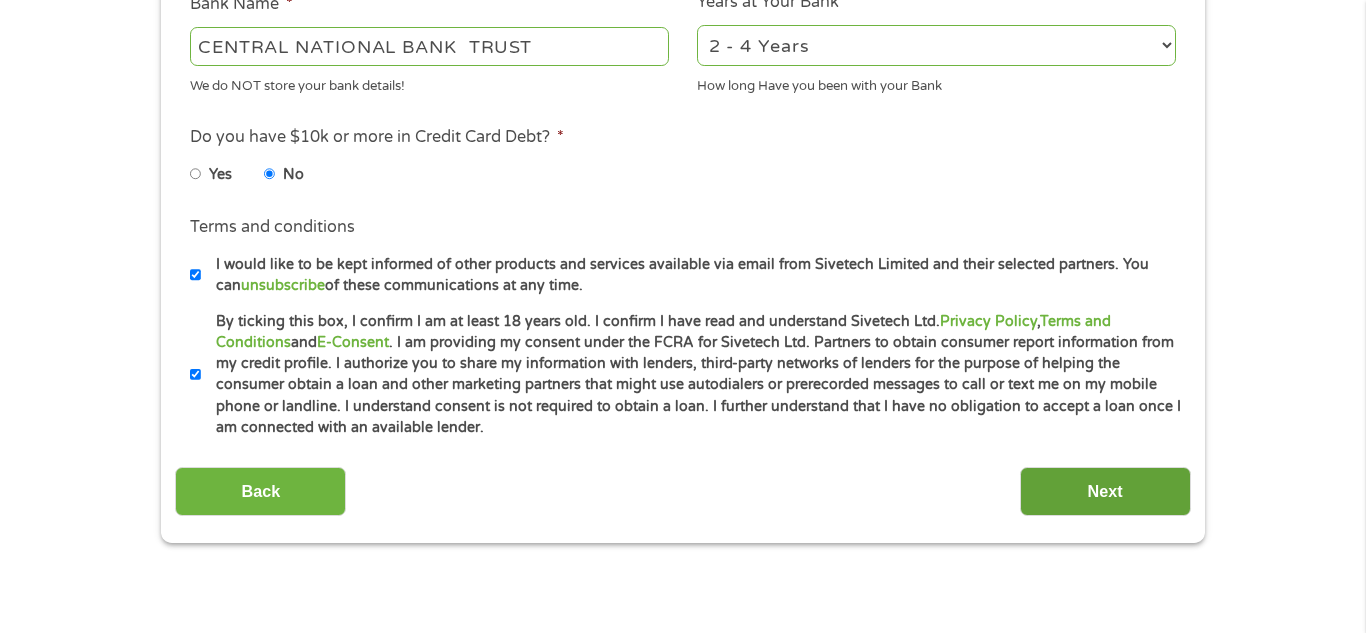 click on "Next" at bounding box center (1105, 491) 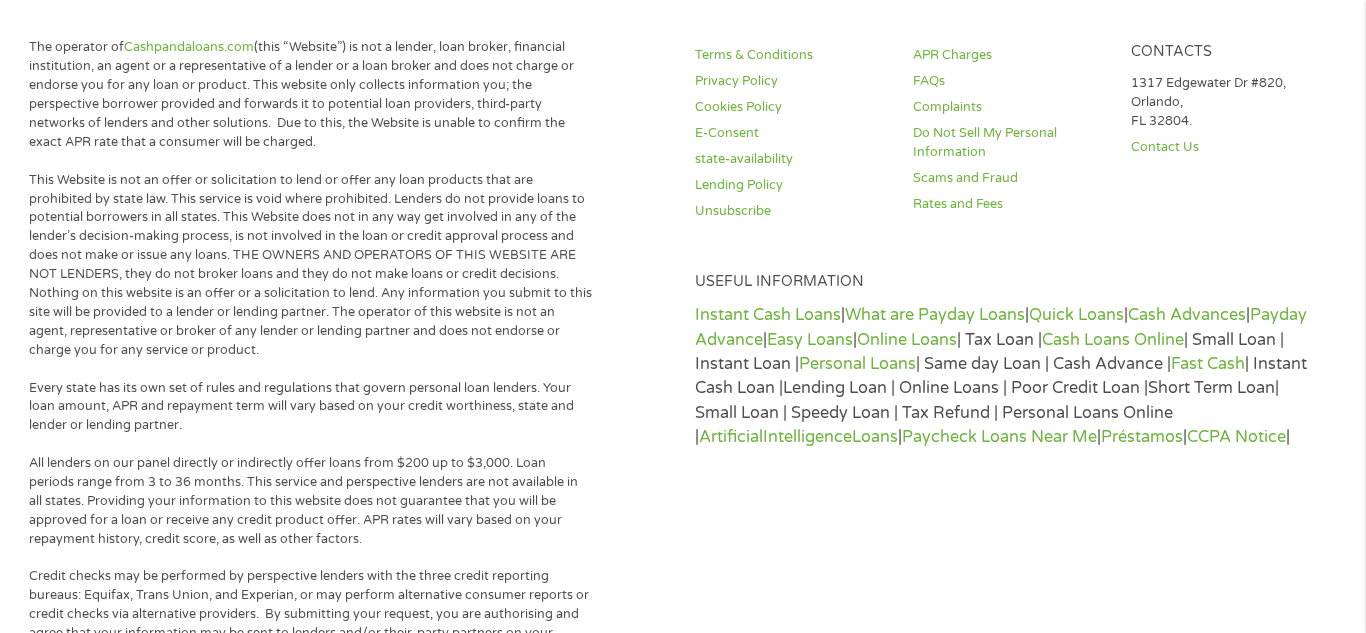scroll, scrollTop: 8, scrollLeft: 8, axis: both 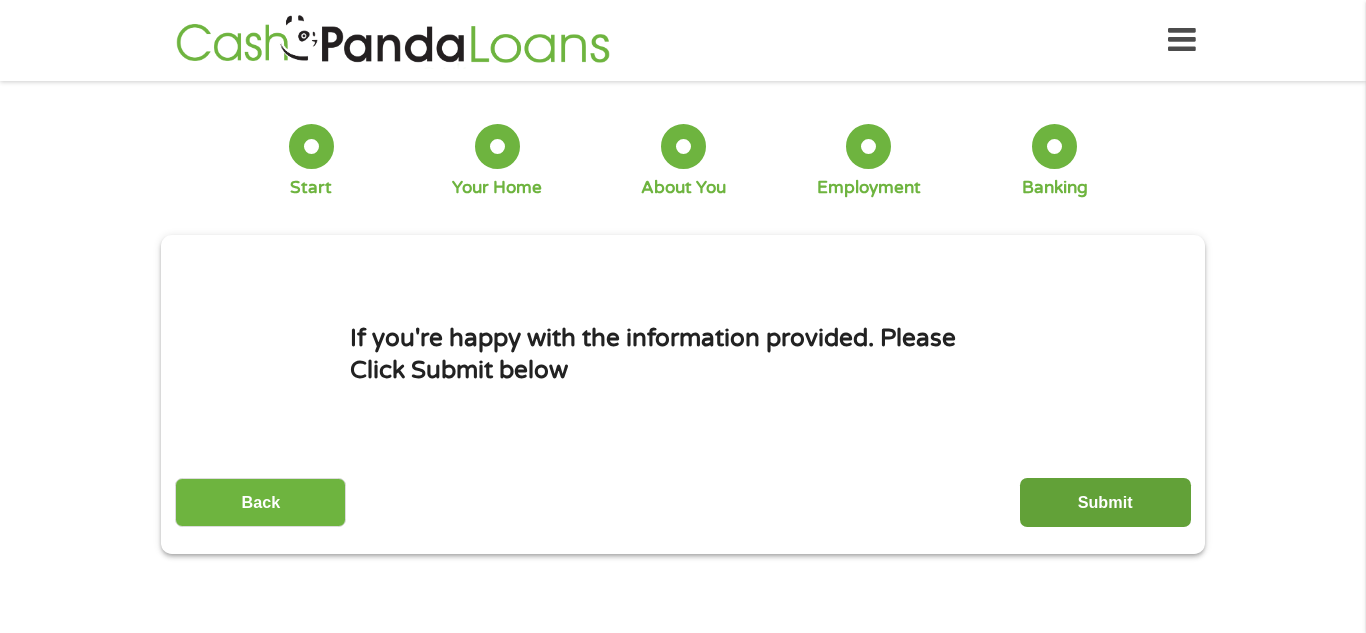 click on "Submit" at bounding box center [1105, 502] 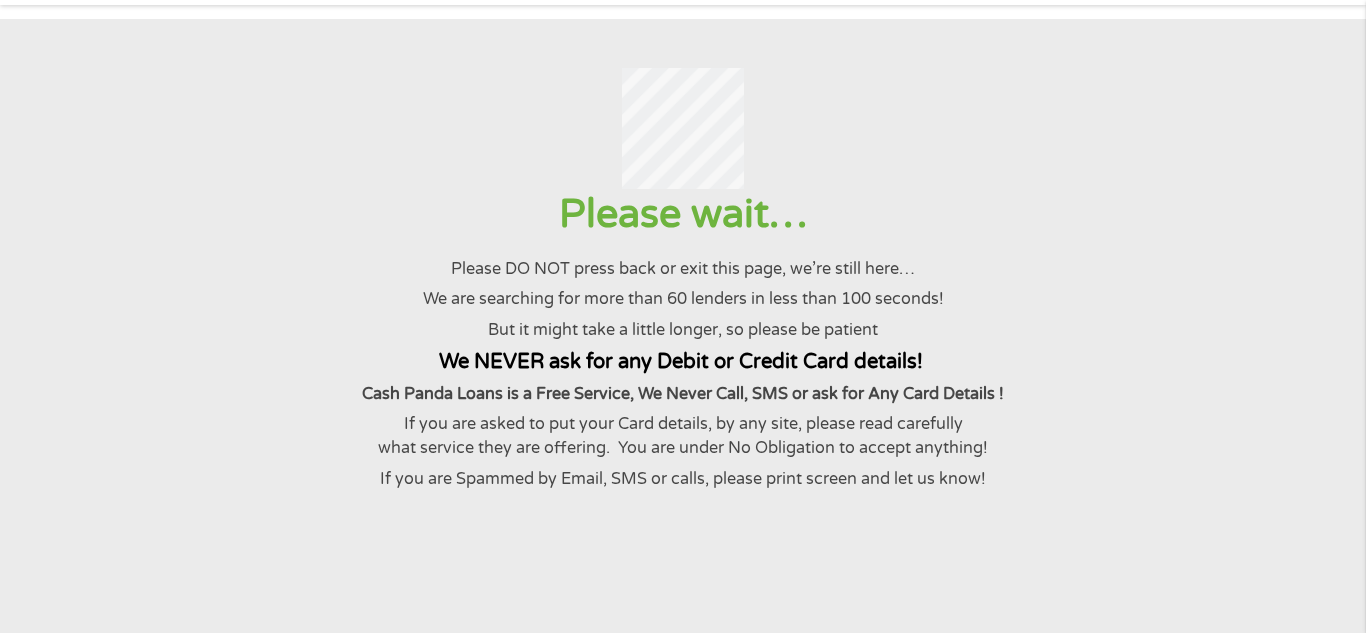 scroll, scrollTop: 67, scrollLeft: 0, axis: vertical 